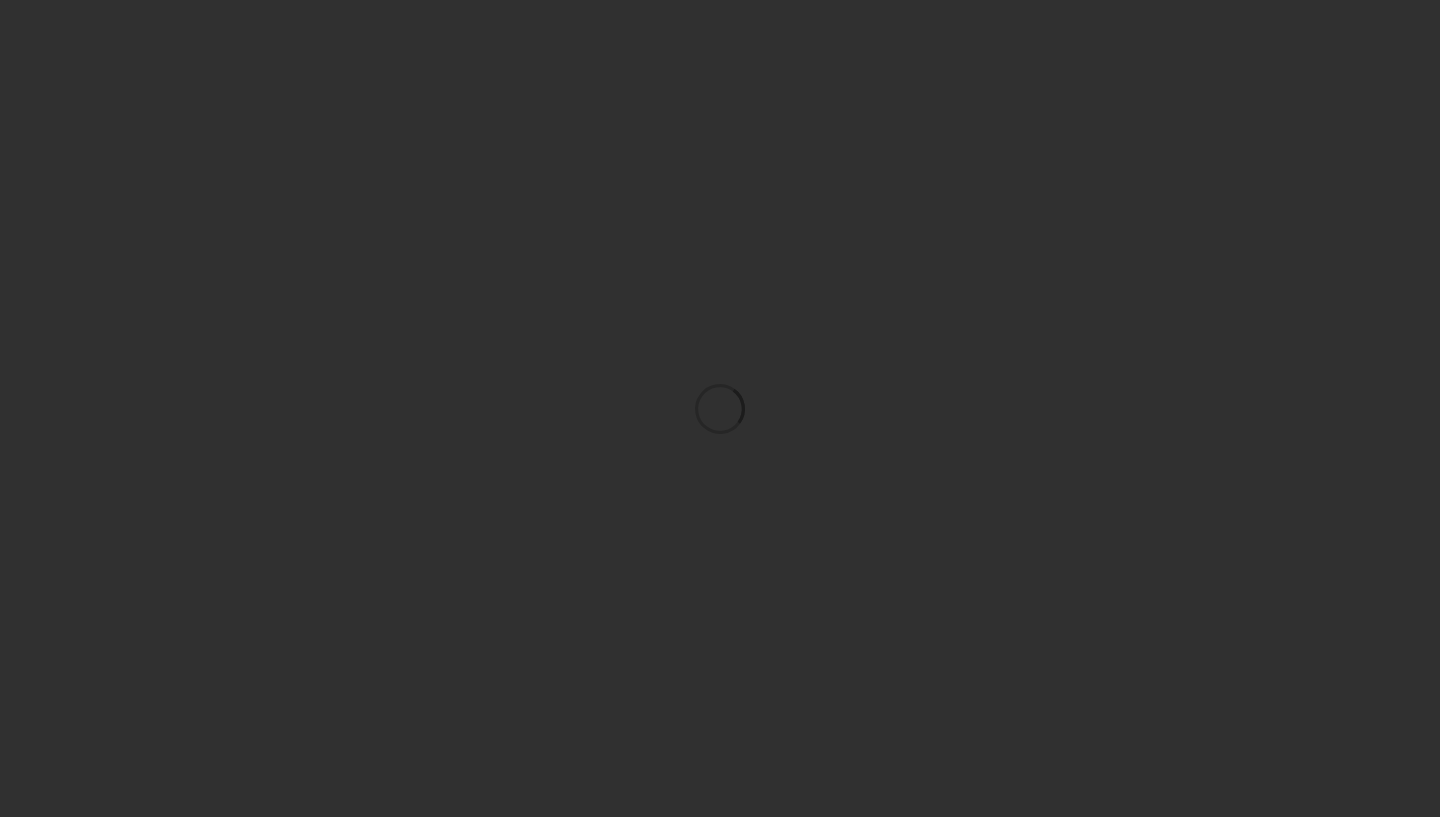 scroll, scrollTop: 0, scrollLeft: 0, axis: both 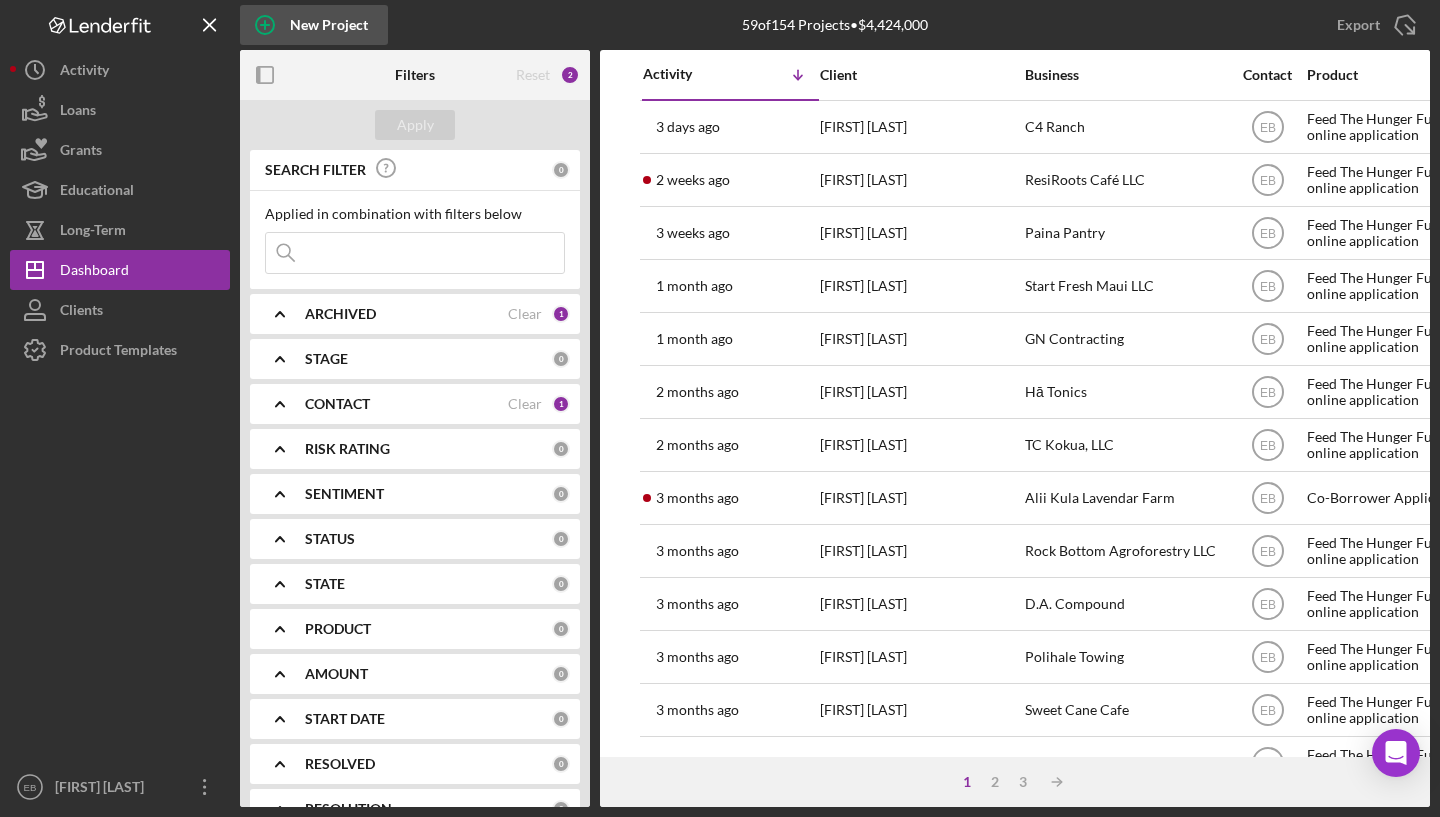 click 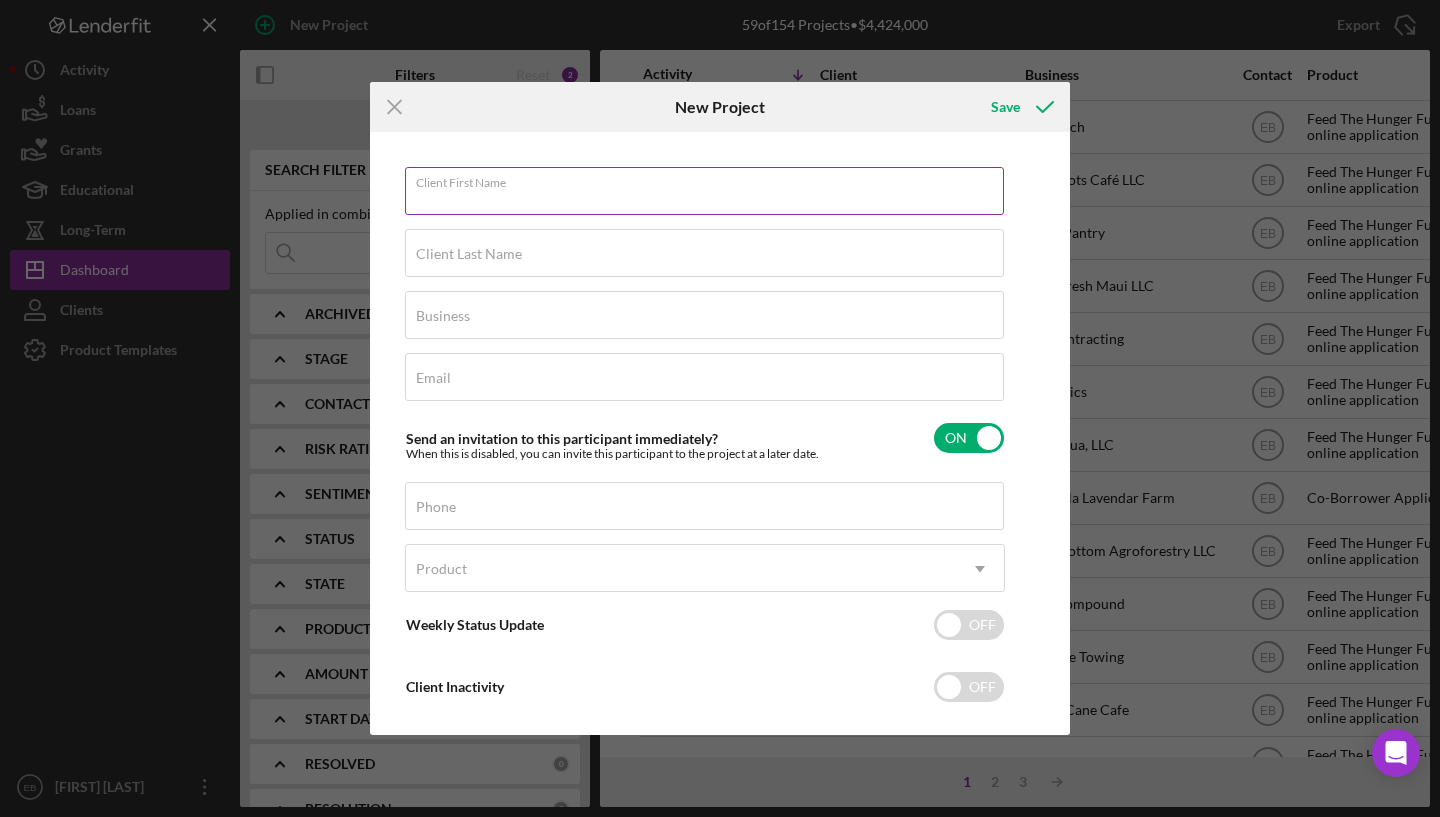 click on "Client First Name Required" at bounding box center [705, 192] 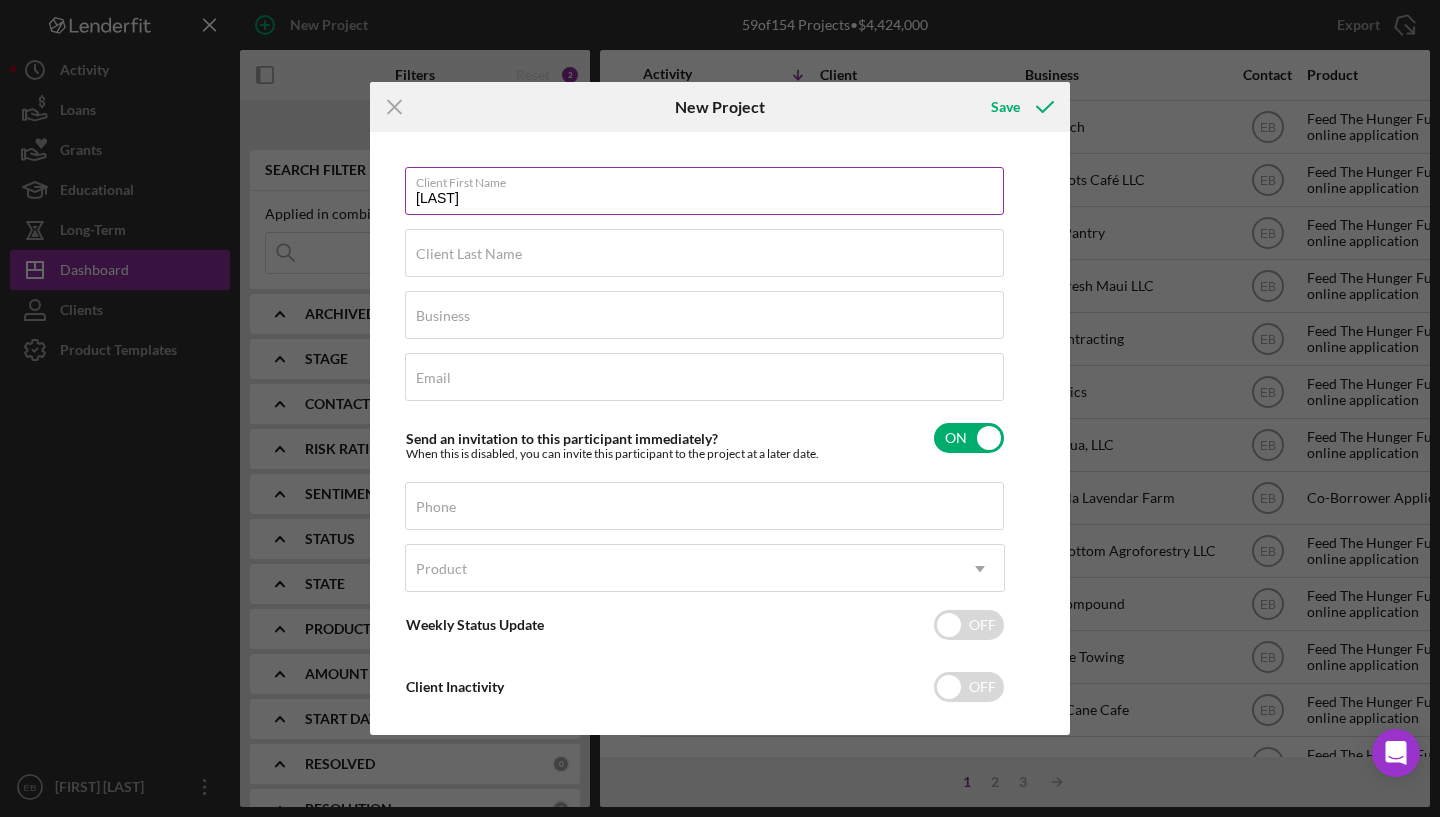 type on "[LAST]" 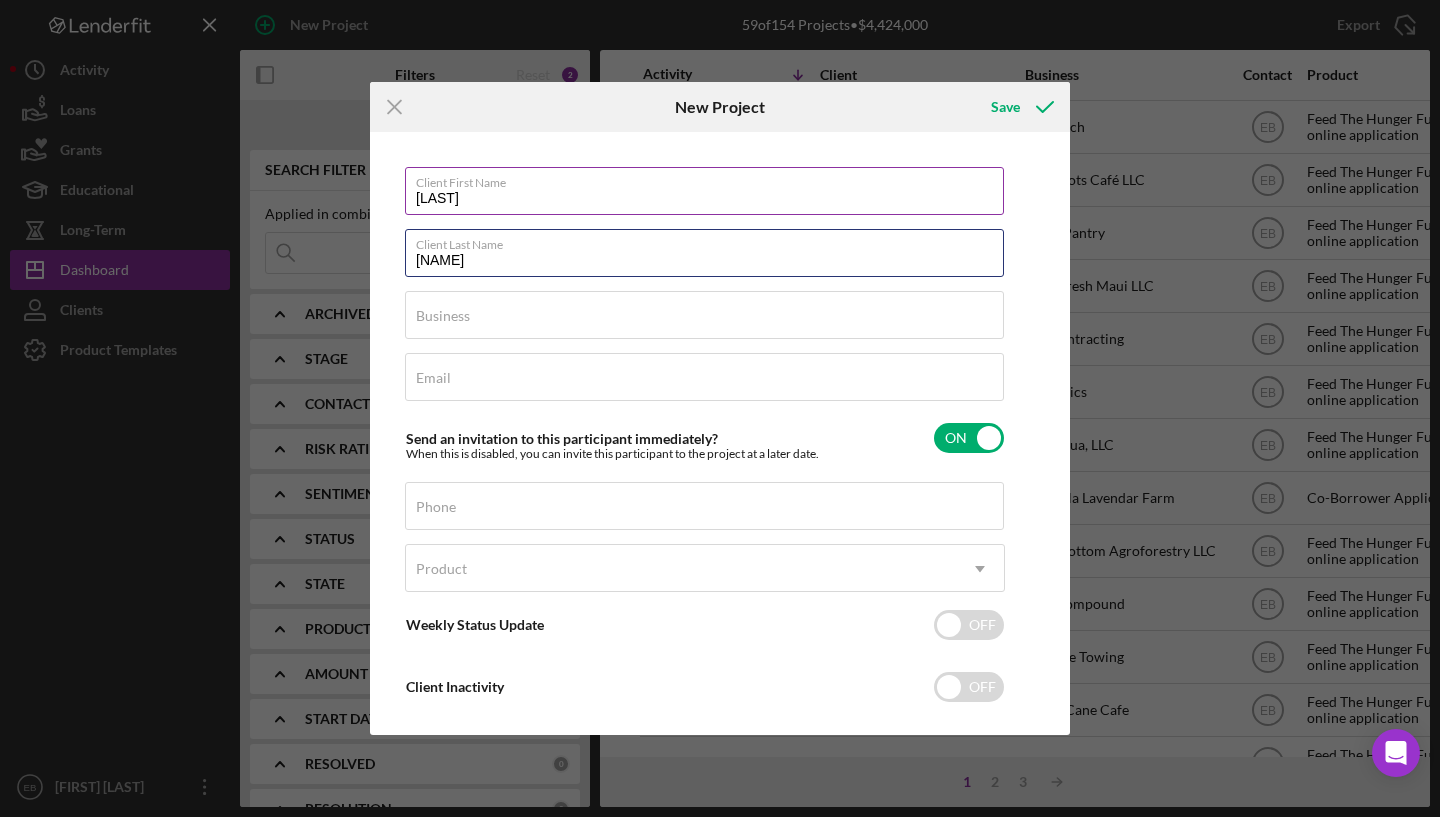 type on "[NAME]" 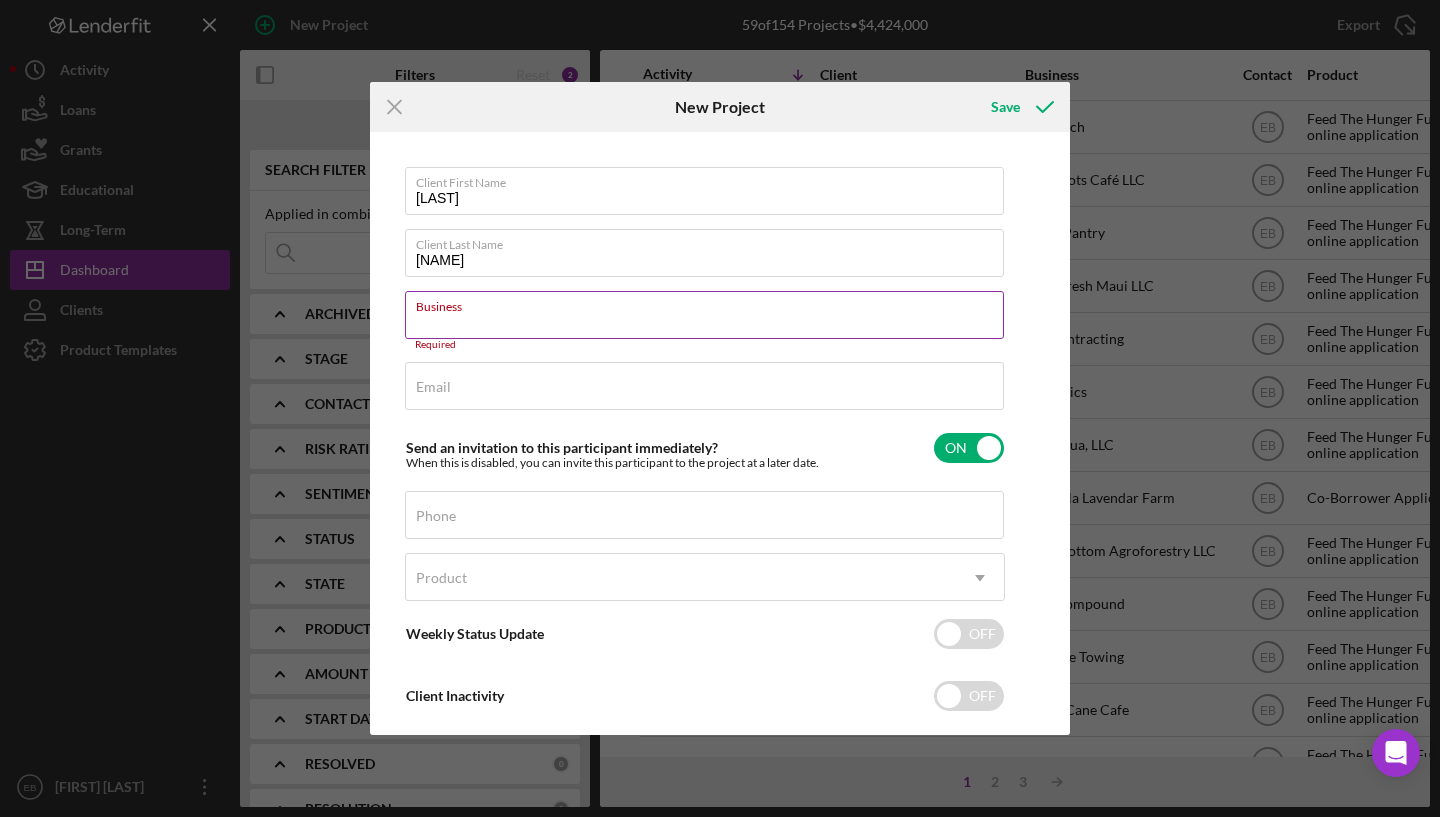 click on "Business" at bounding box center (704, 315) 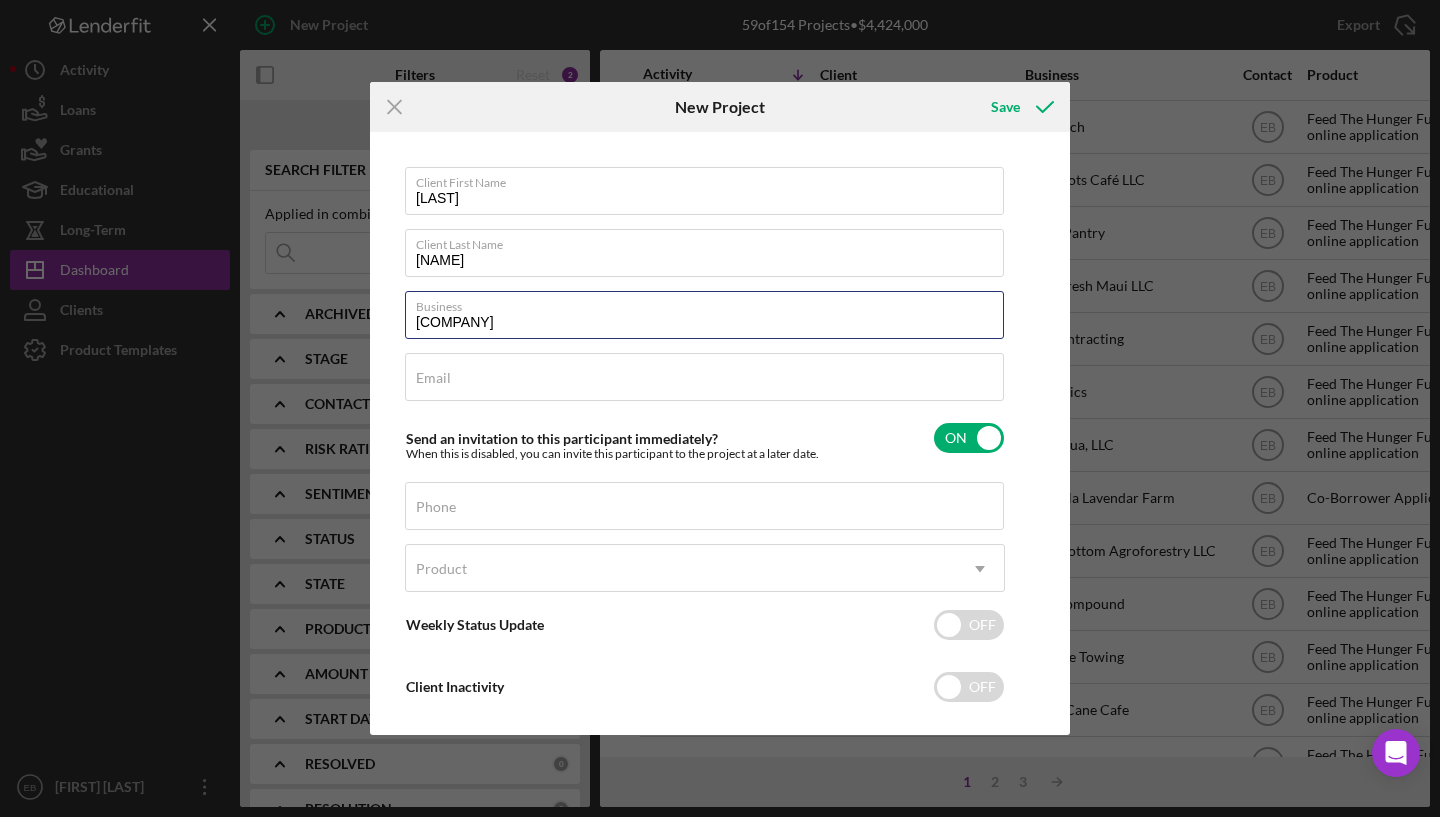 type on "[COMPANY]" 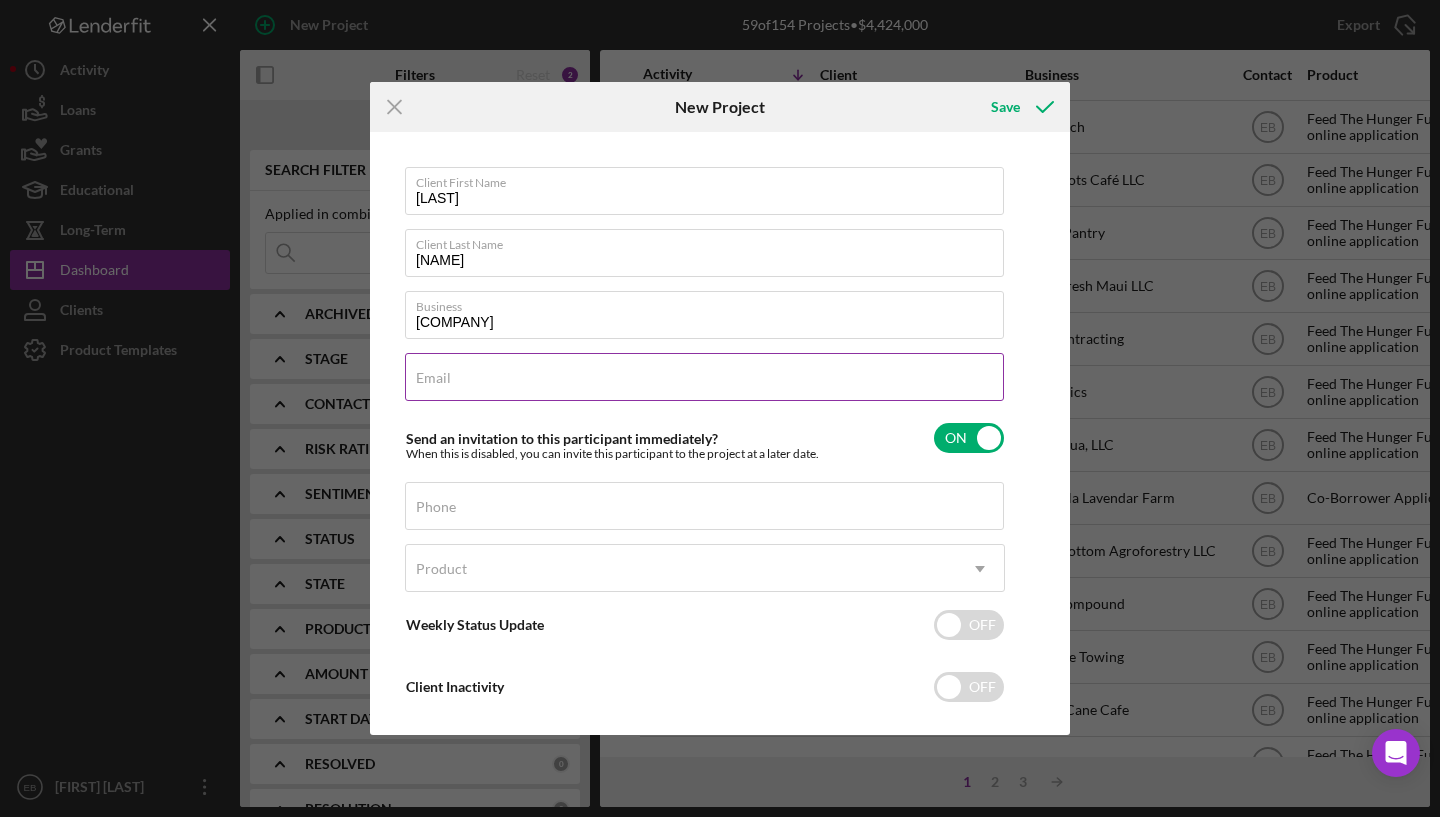 click on "Email Required" at bounding box center [705, 378] 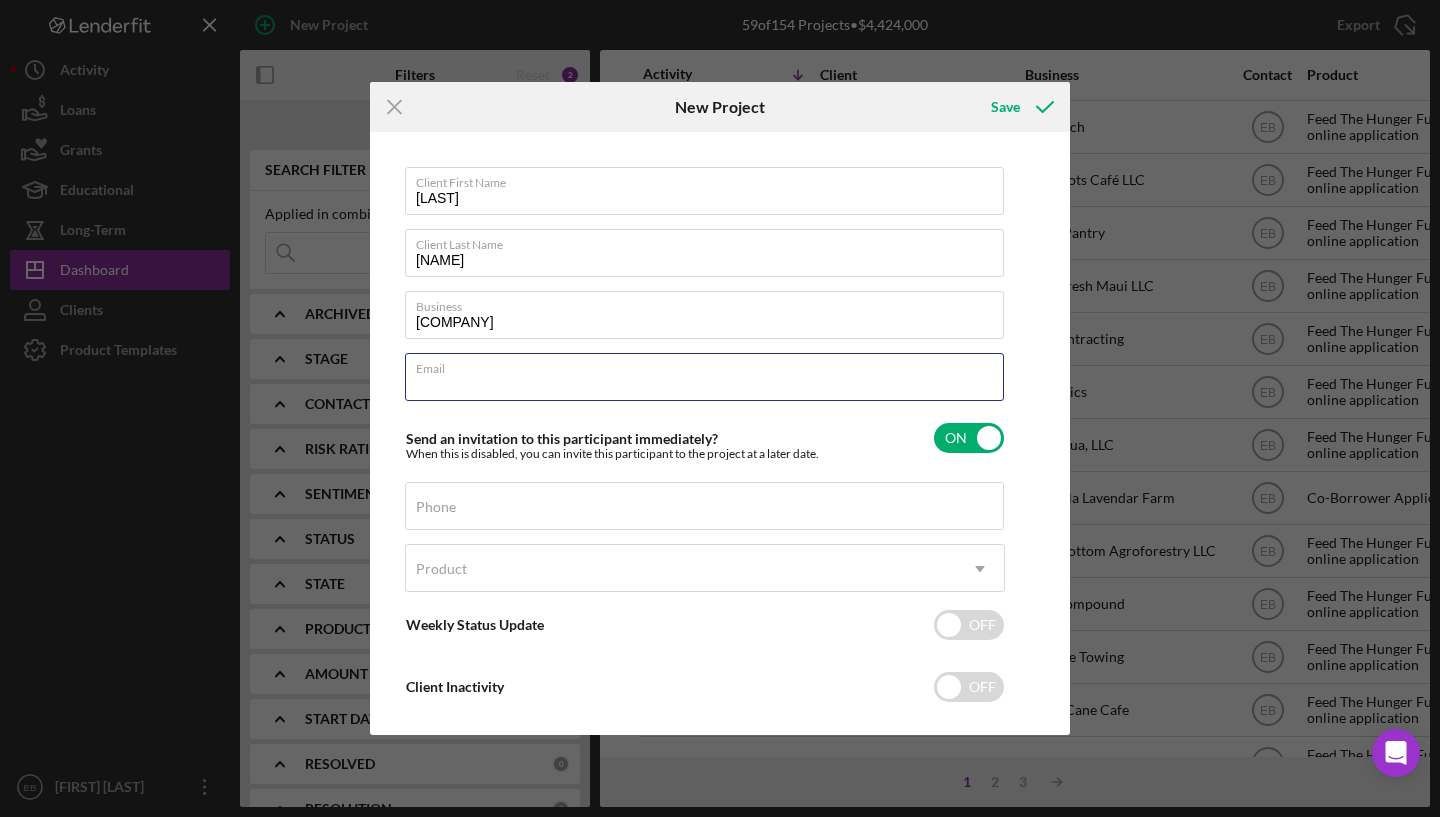 paste on "[EMAIL]" 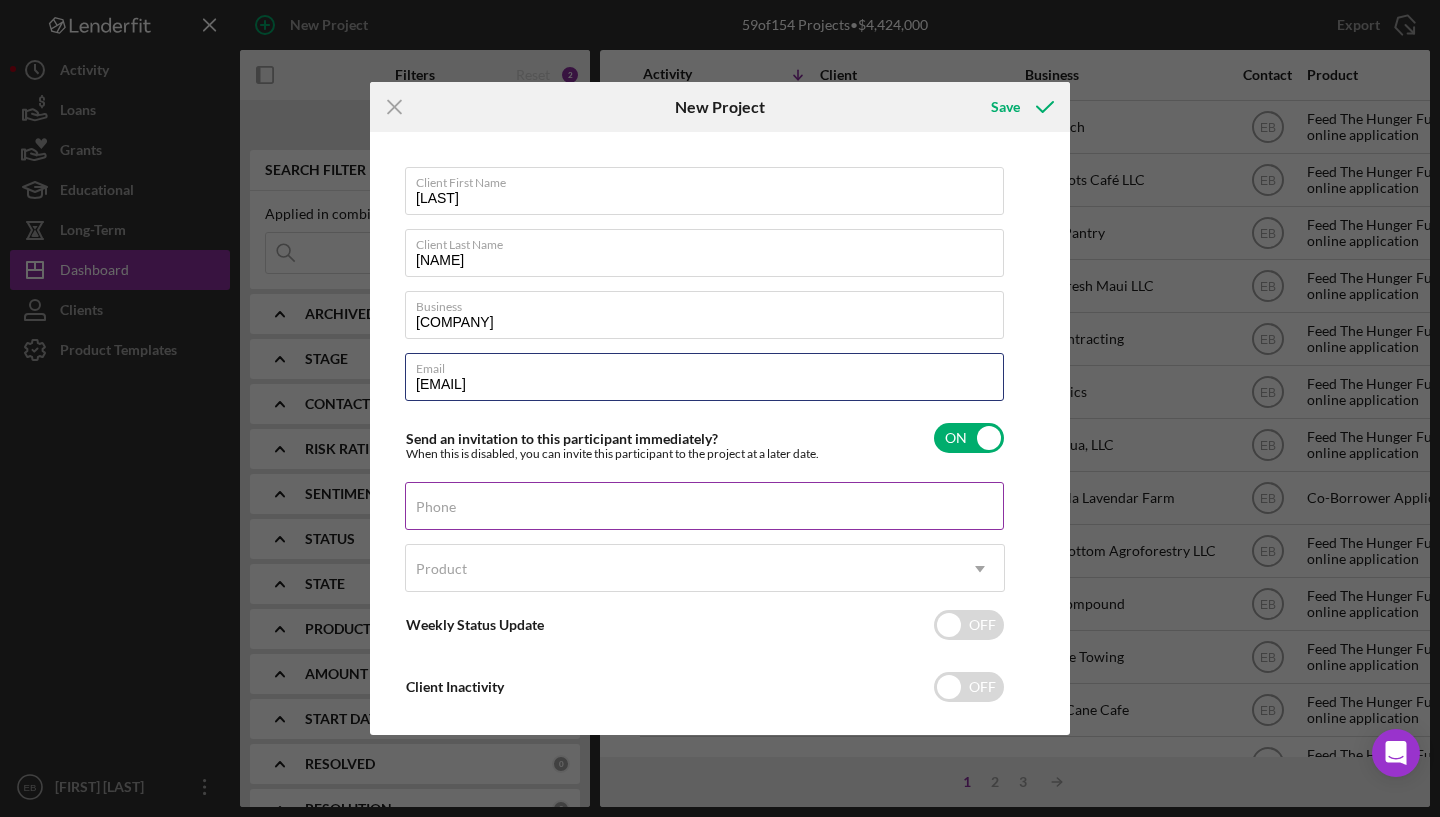 type on "[EMAIL]" 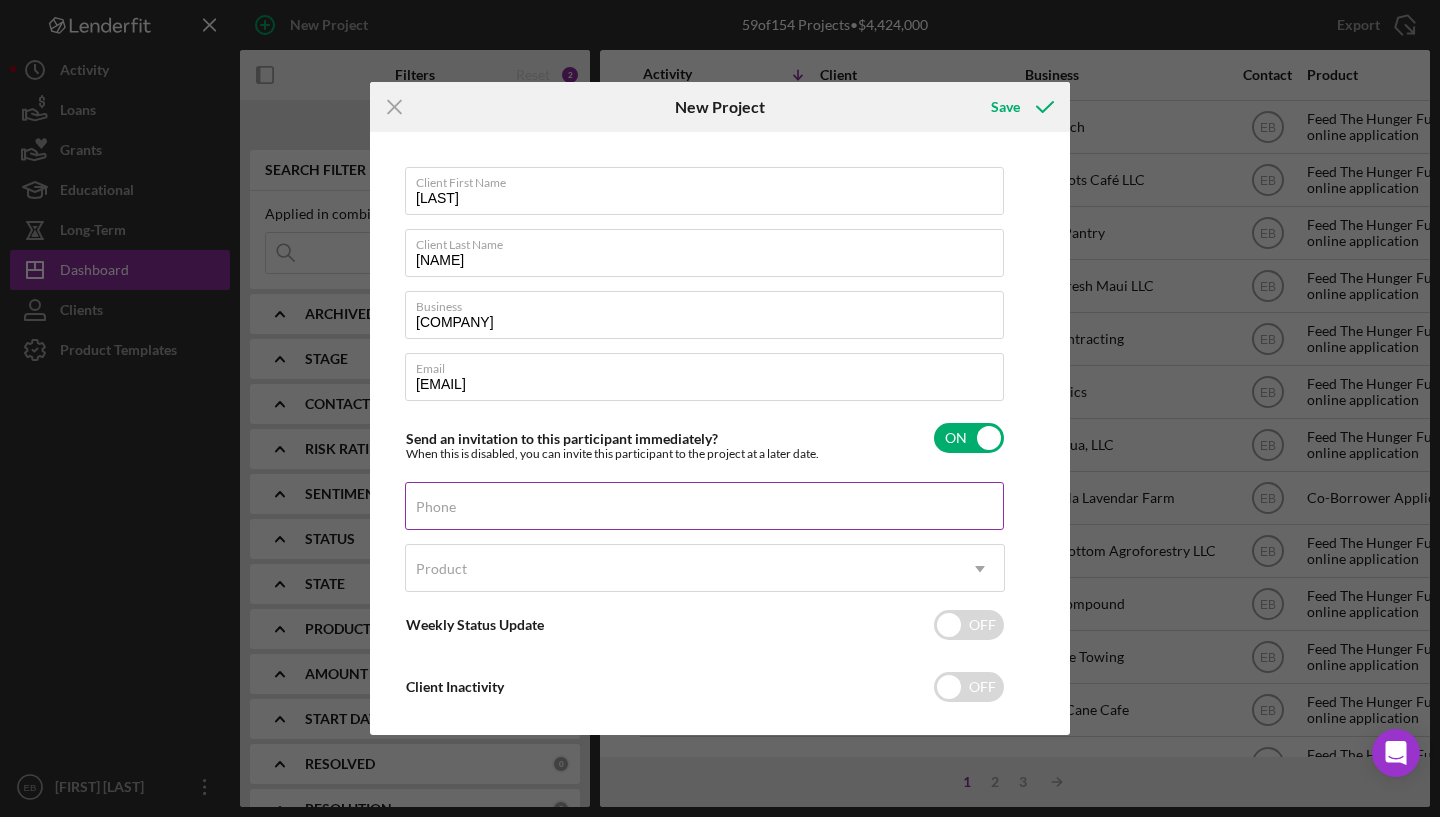 click on "Phone" at bounding box center [705, 507] 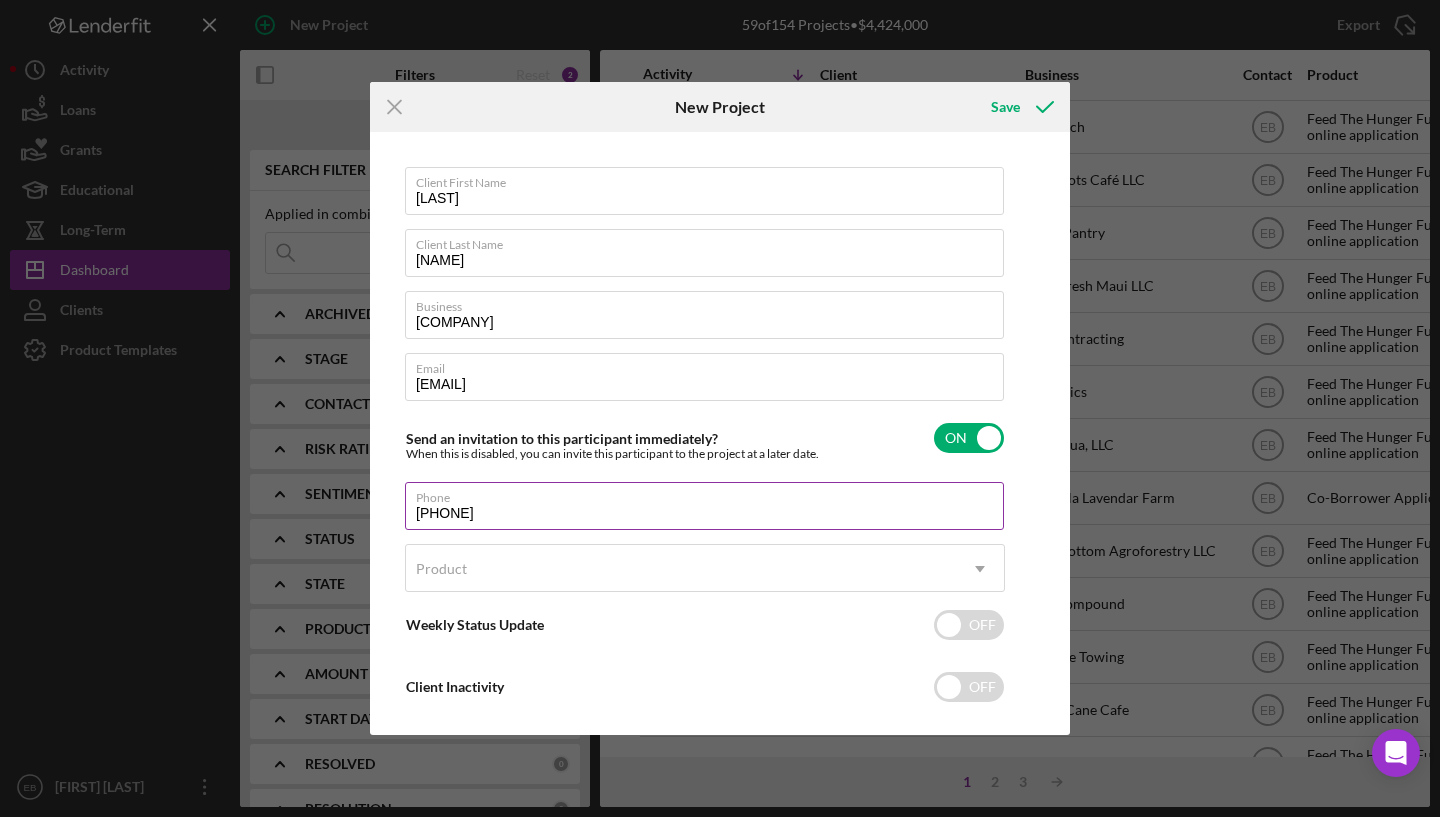 type on "[PHONE]" 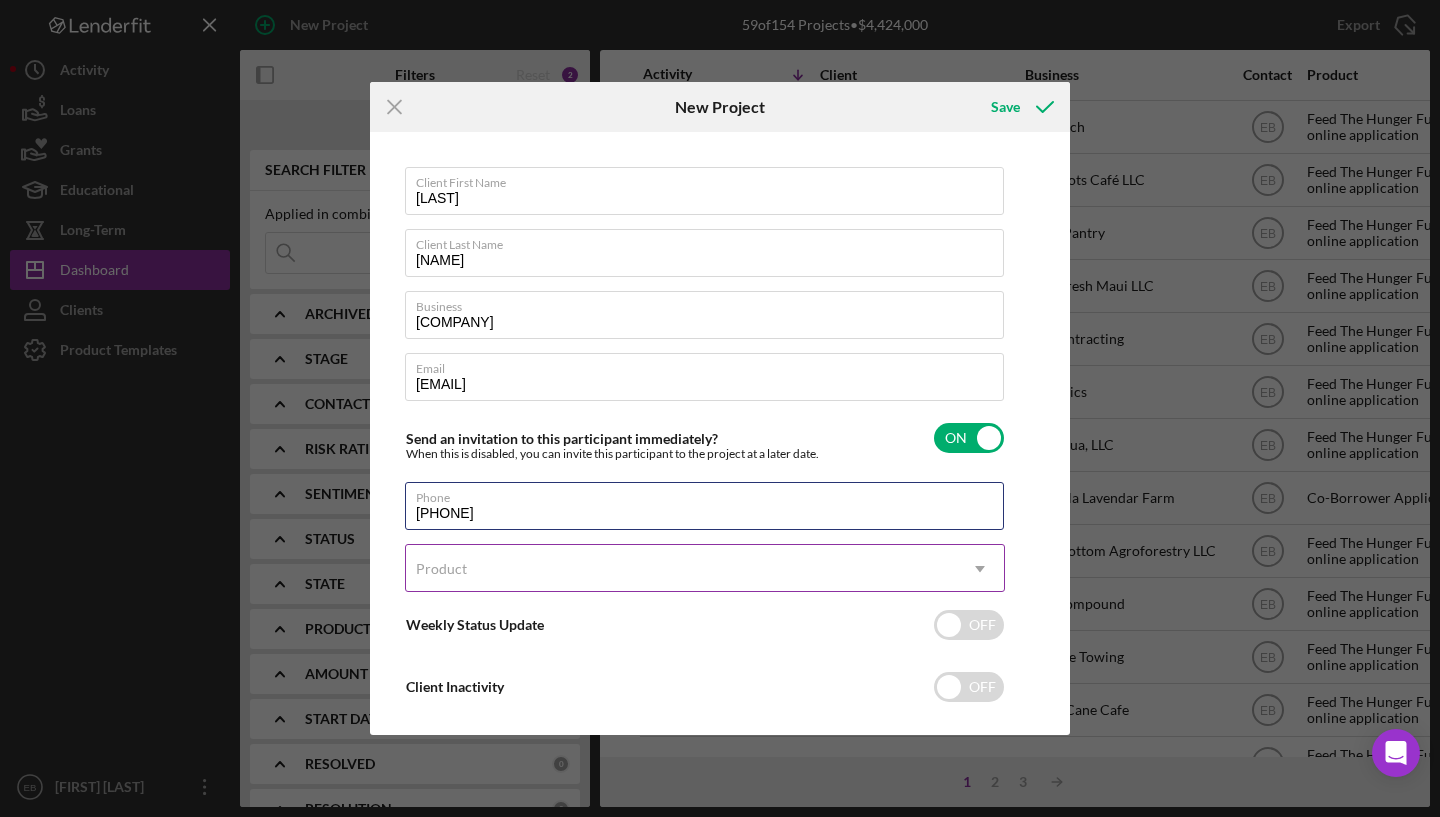 type on "[PHONE]" 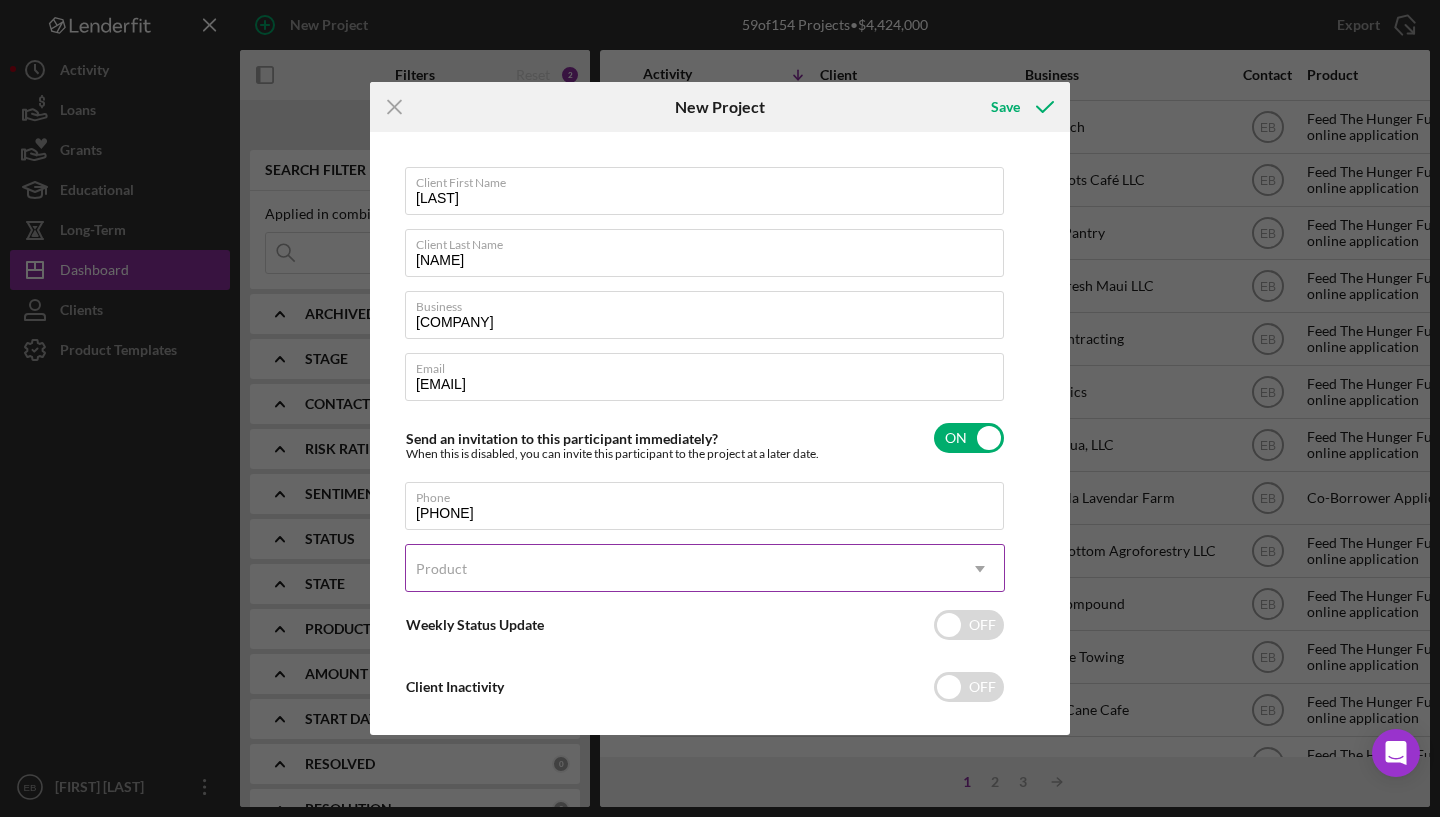 click on "Product" at bounding box center (681, 569) 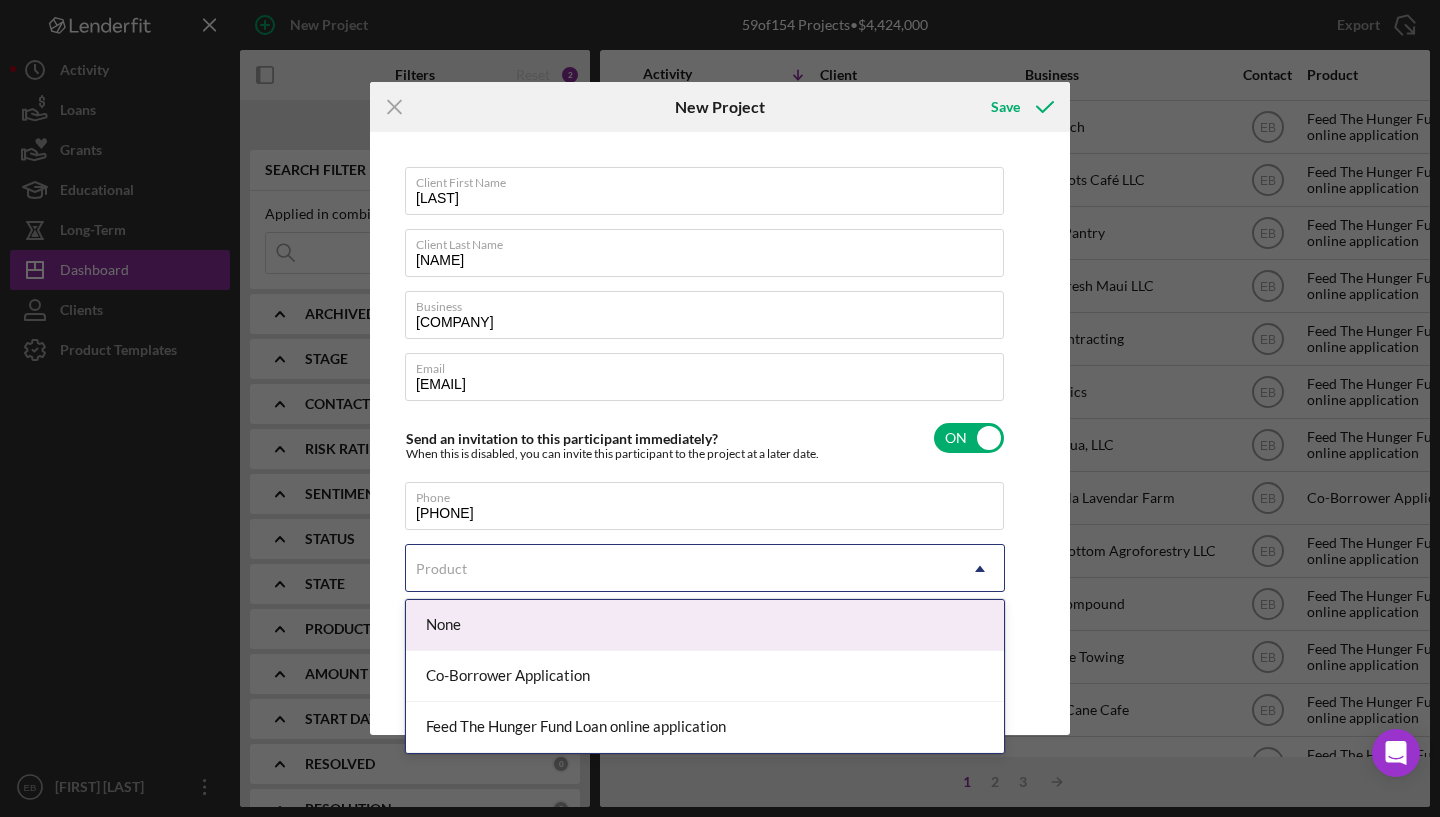 click on "None" at bounding box center (705, 625) 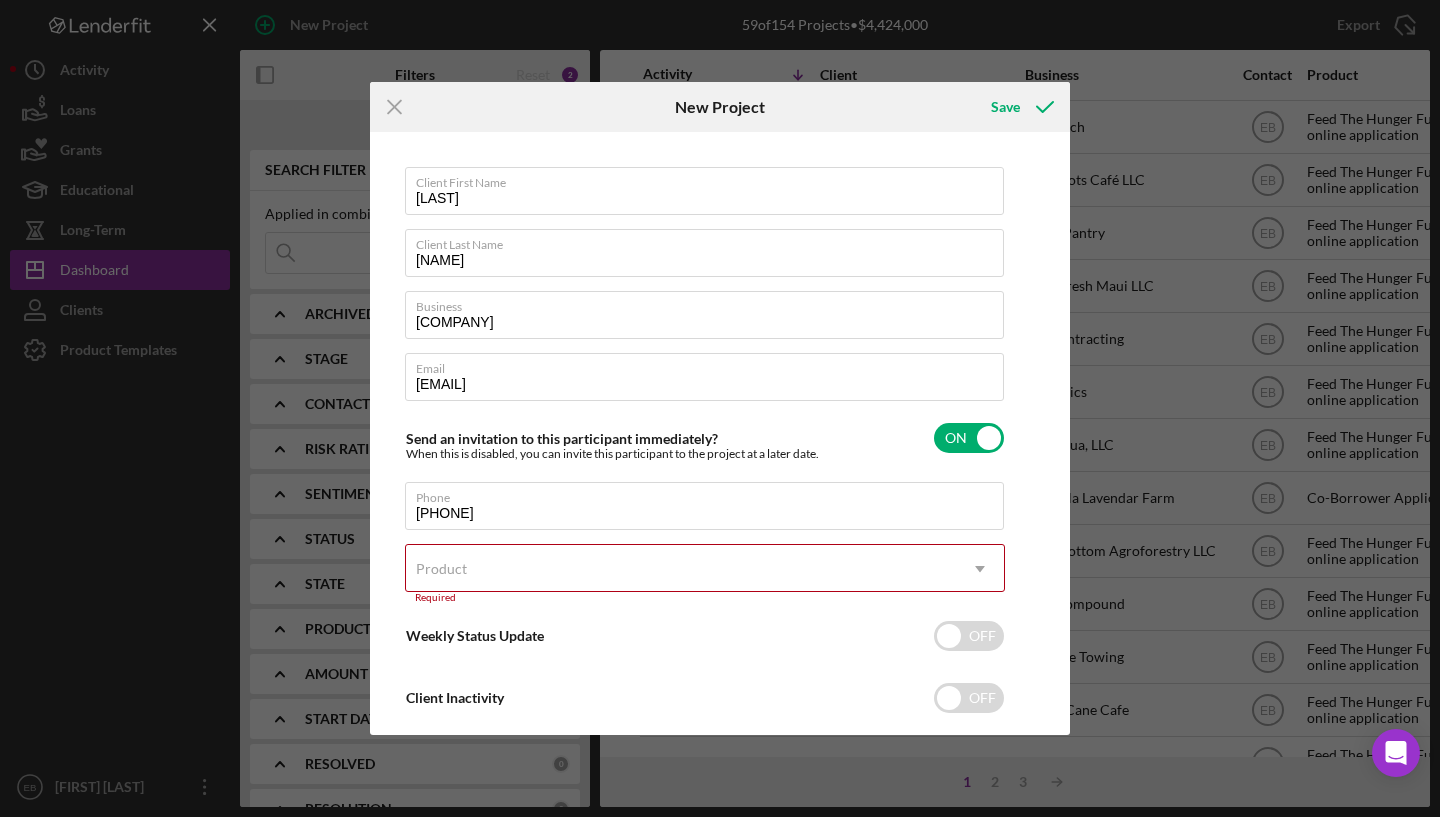 click on "Product" at bounding box center [681, 569] 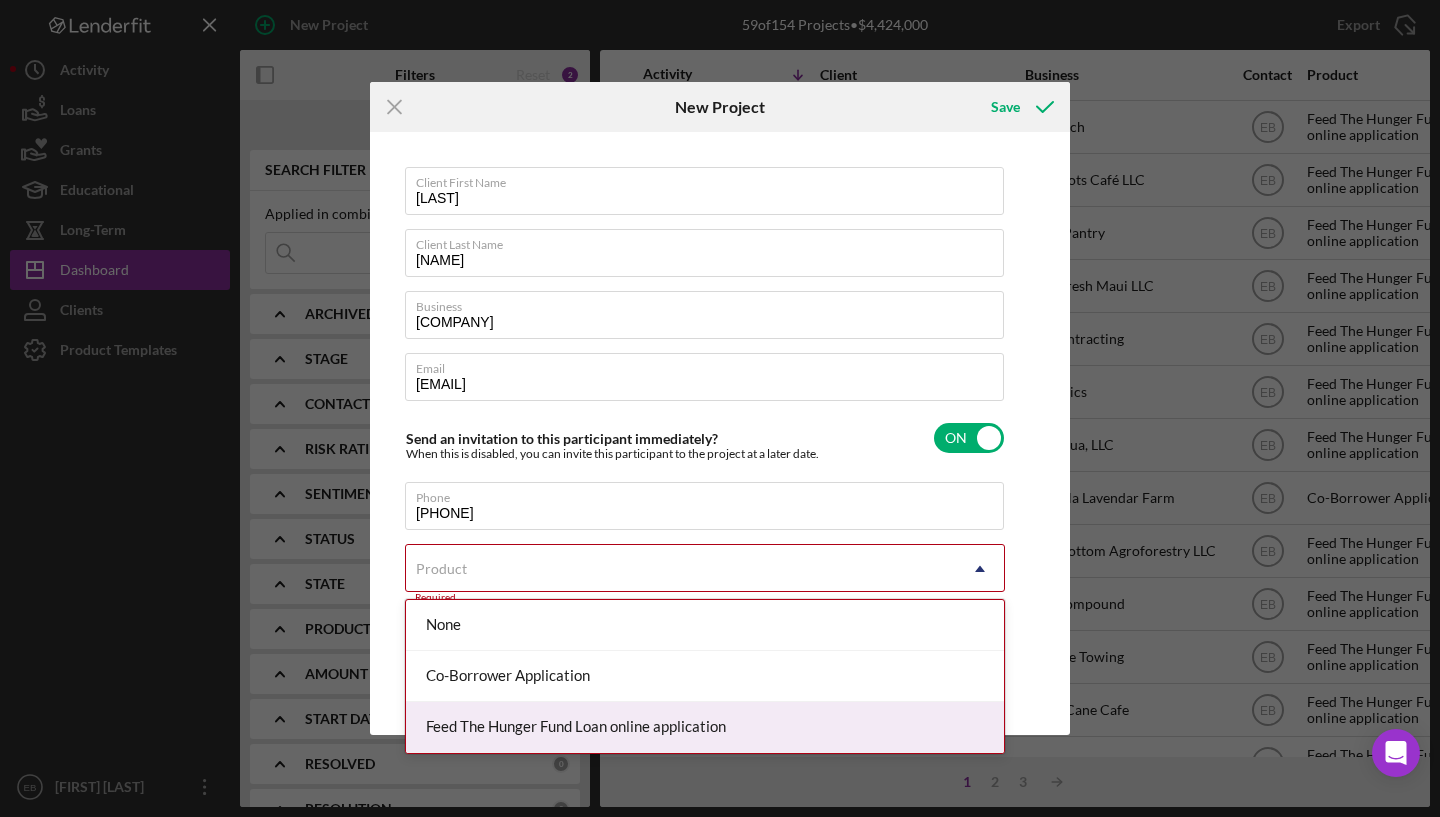 click on "Feed The Hunger Fund Loan online application" at bounding box center (705, 727) 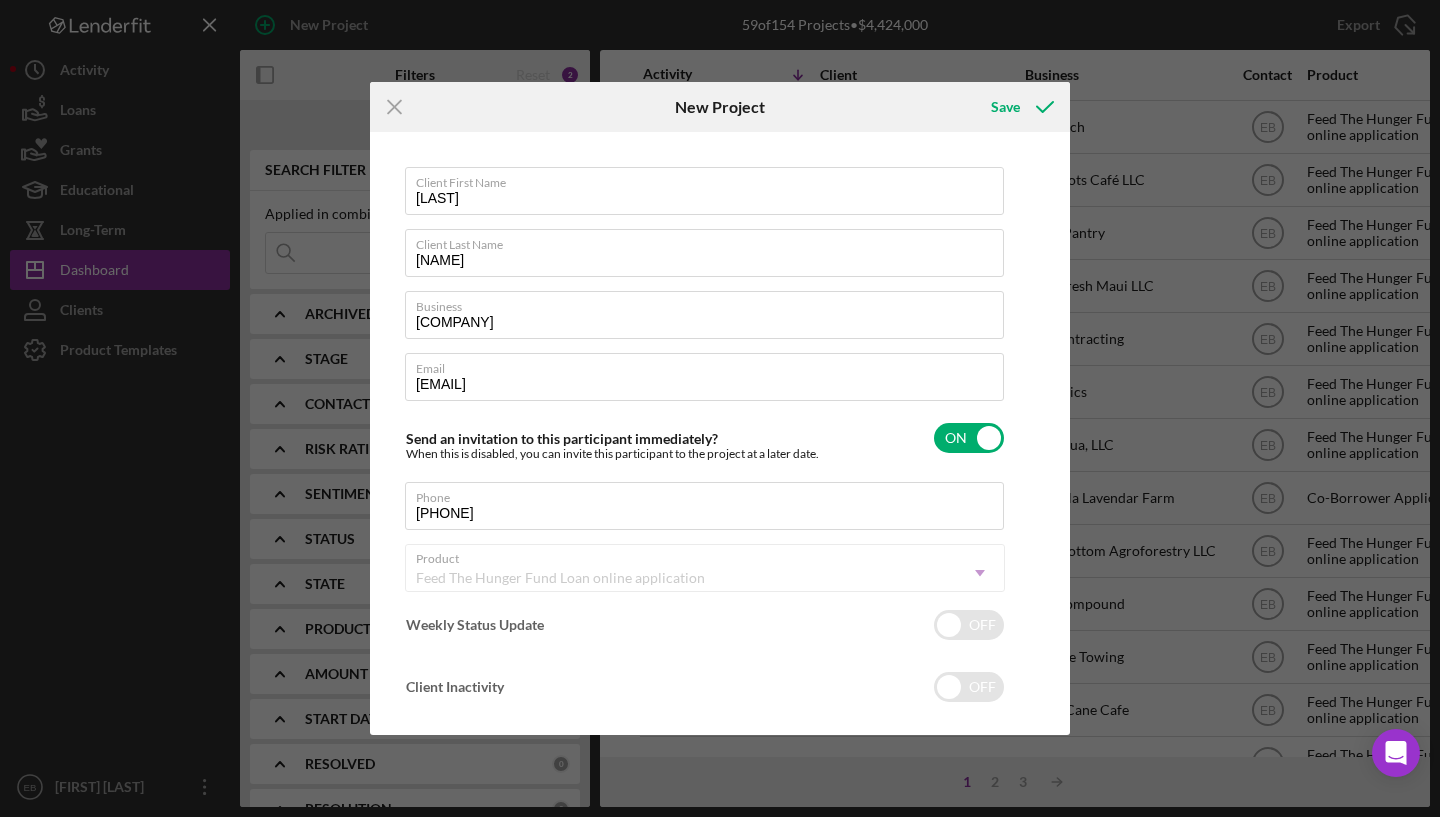 checkbox on "true" 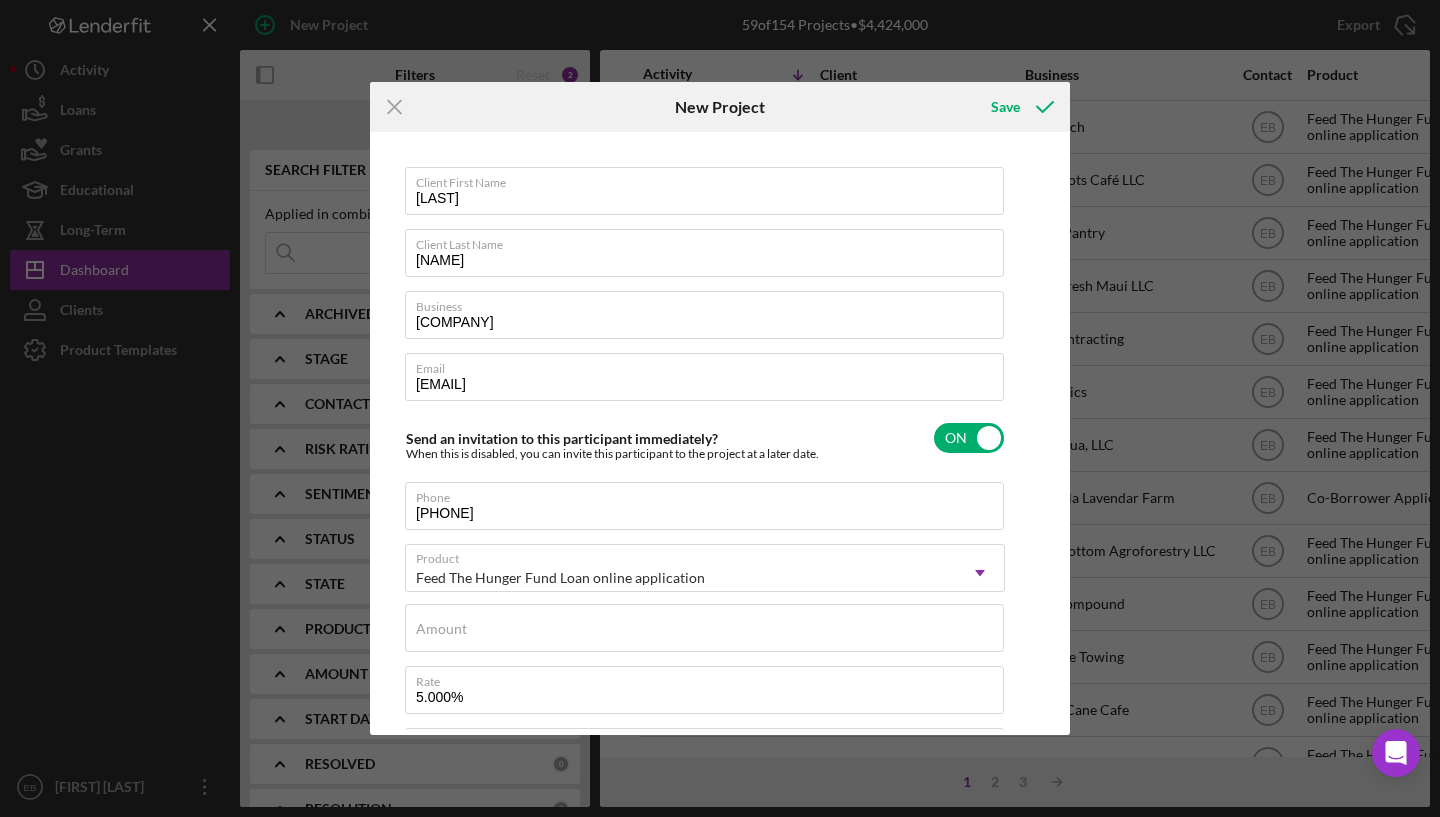 scroll, scrollTop: 151, scrollLeft: 0, axis: vertical 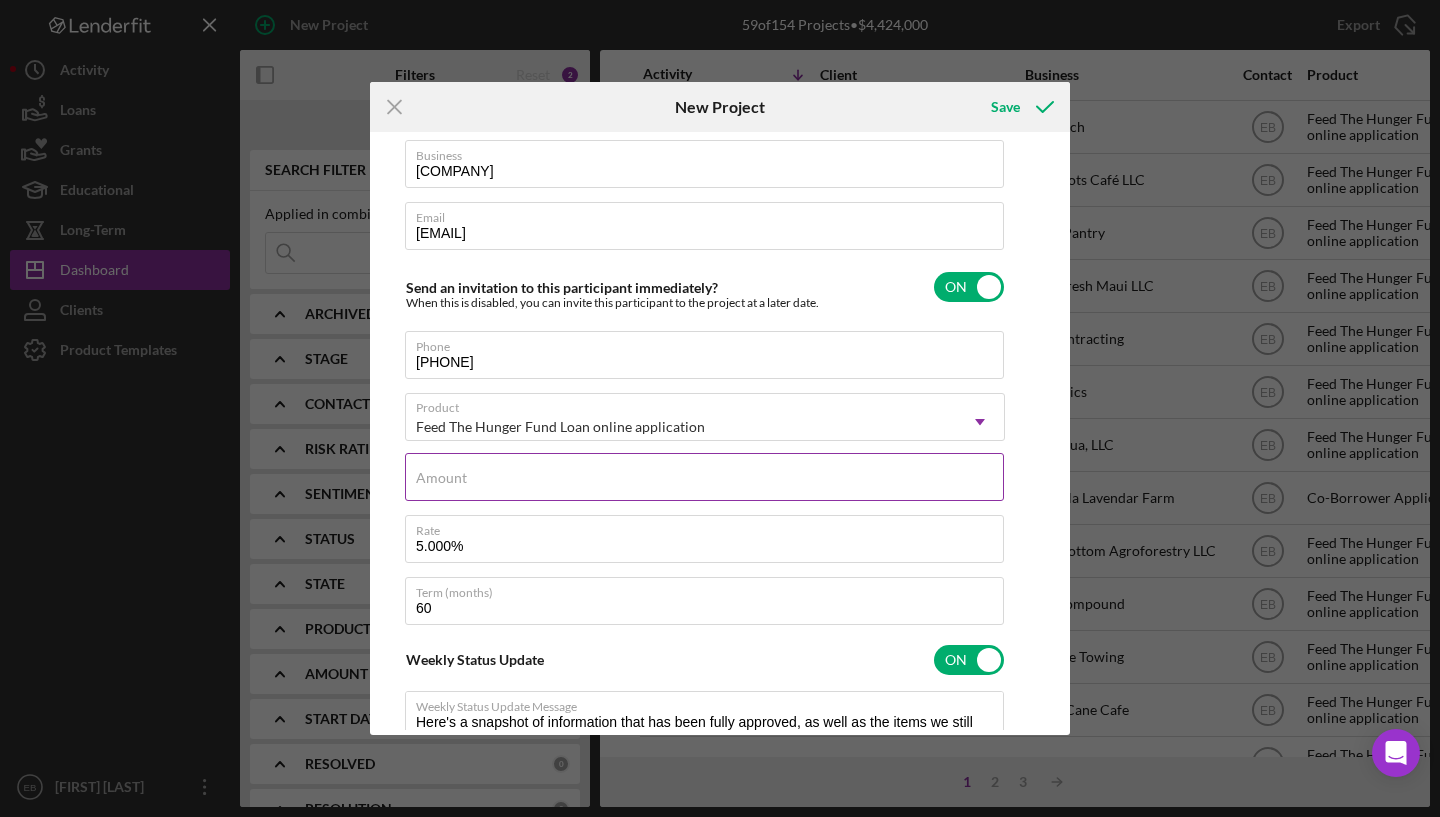click on "Amount" at bounding box center (441, 478) 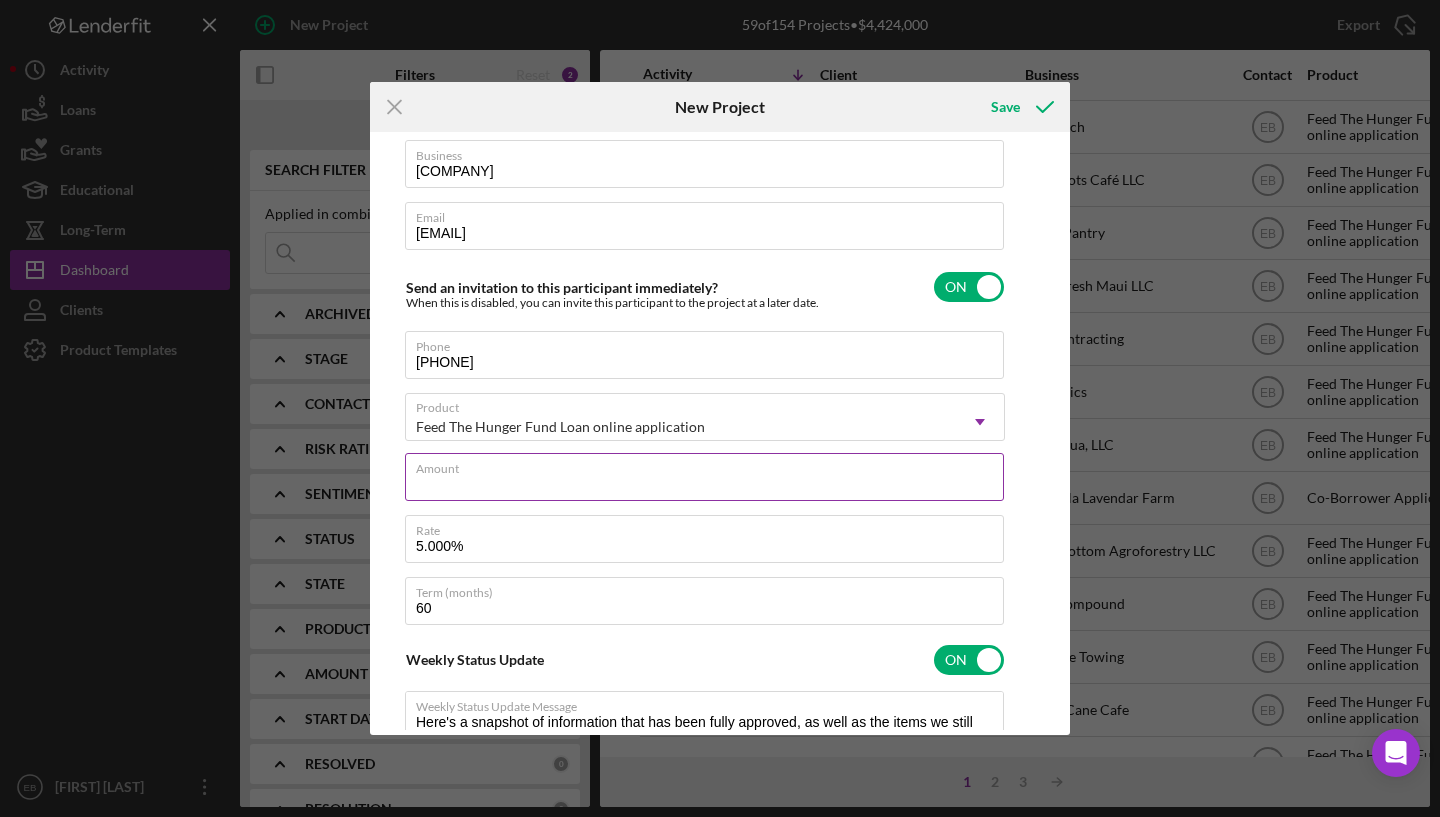 type on "$5" 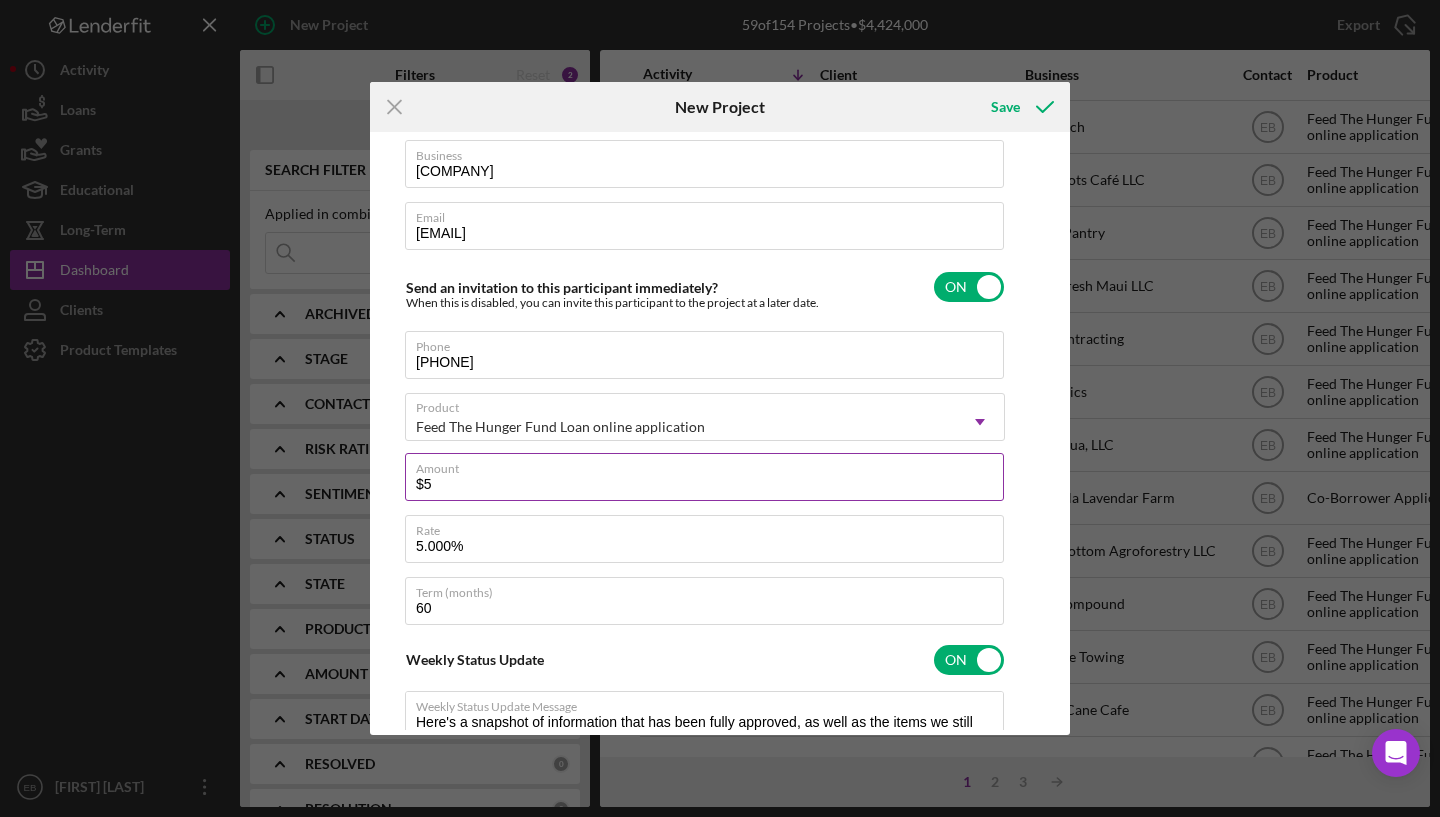 type on "$50" 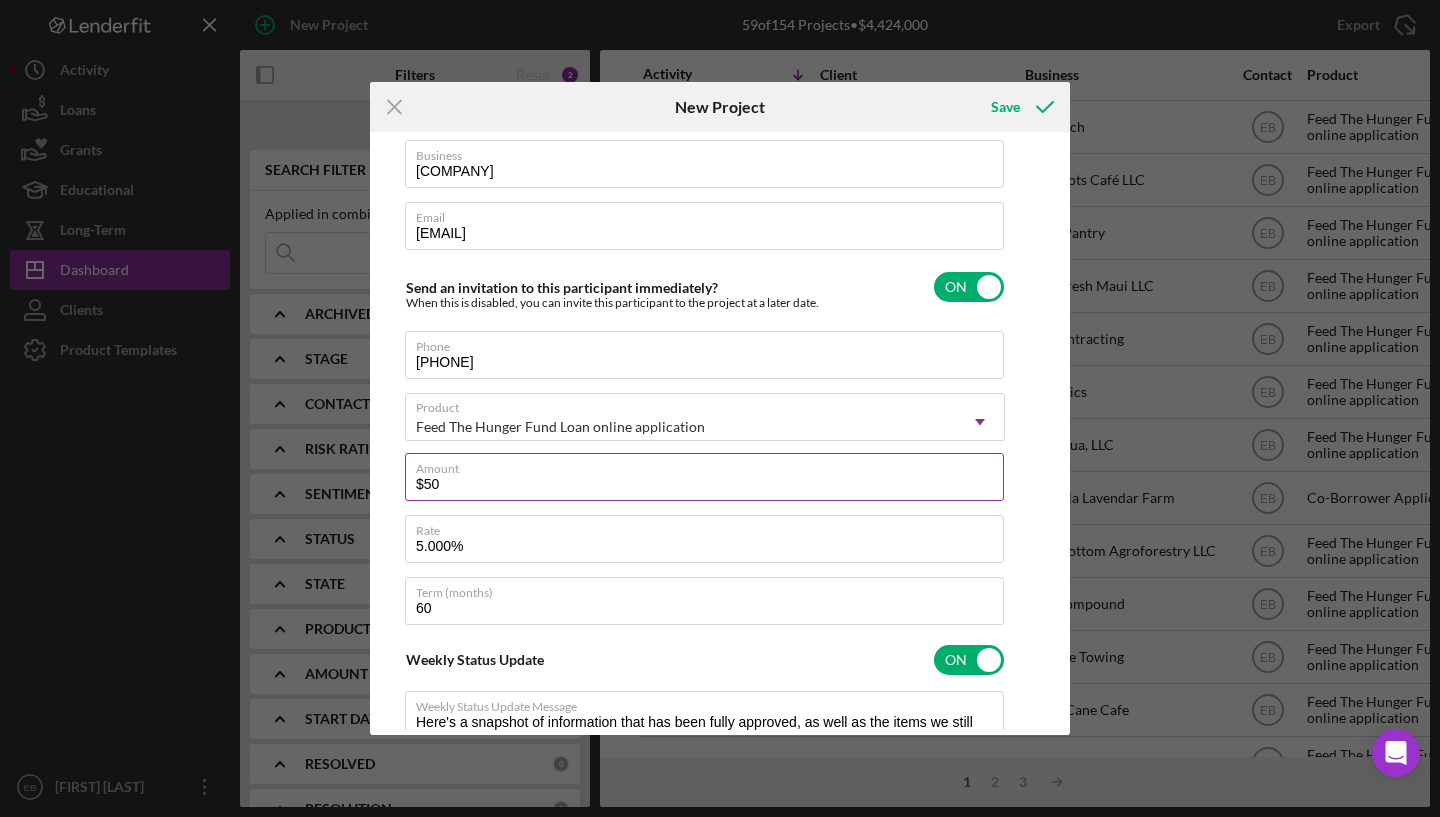 type on "$500" 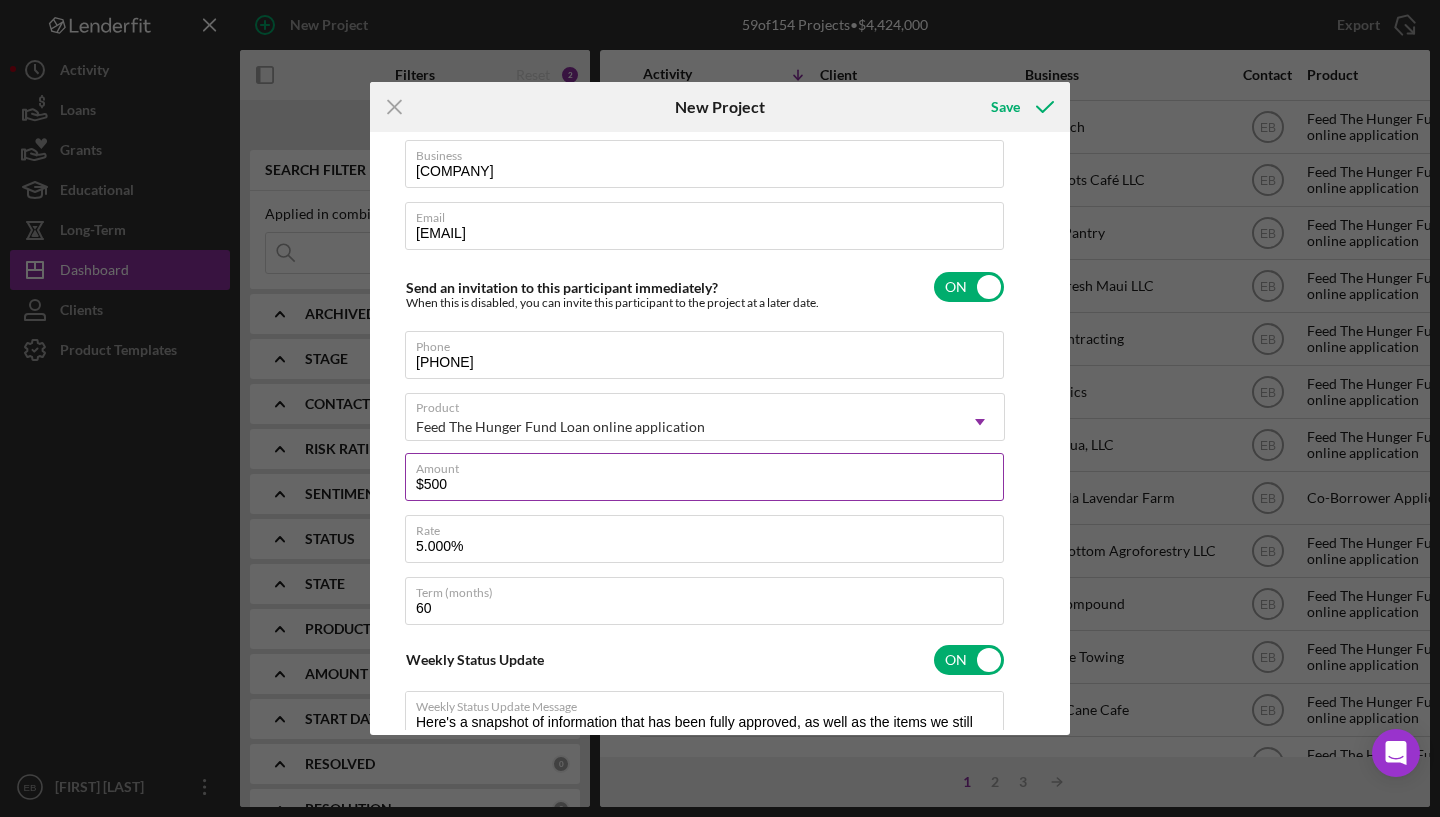 type on "$5,000" 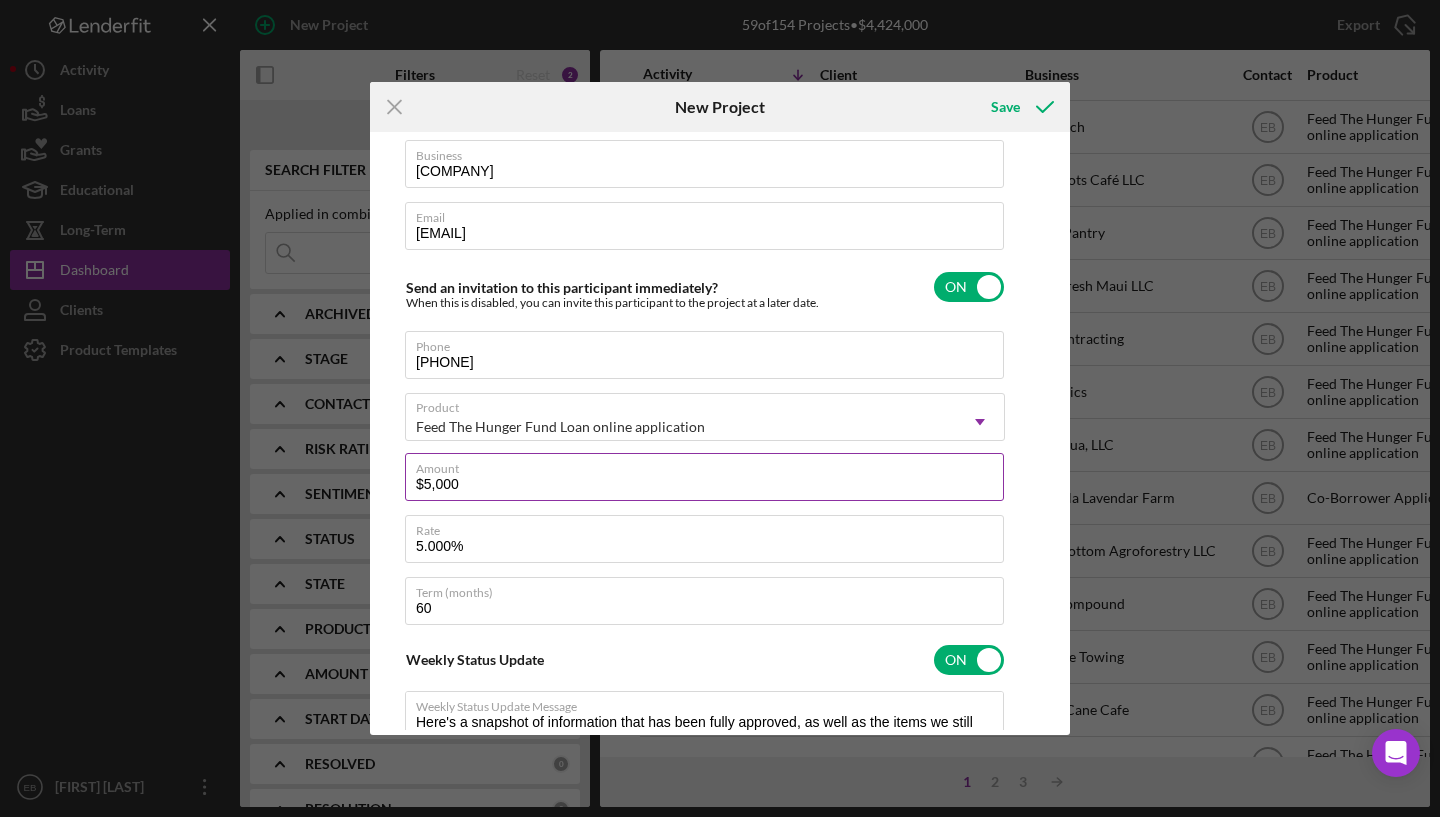 type on "$50,000" 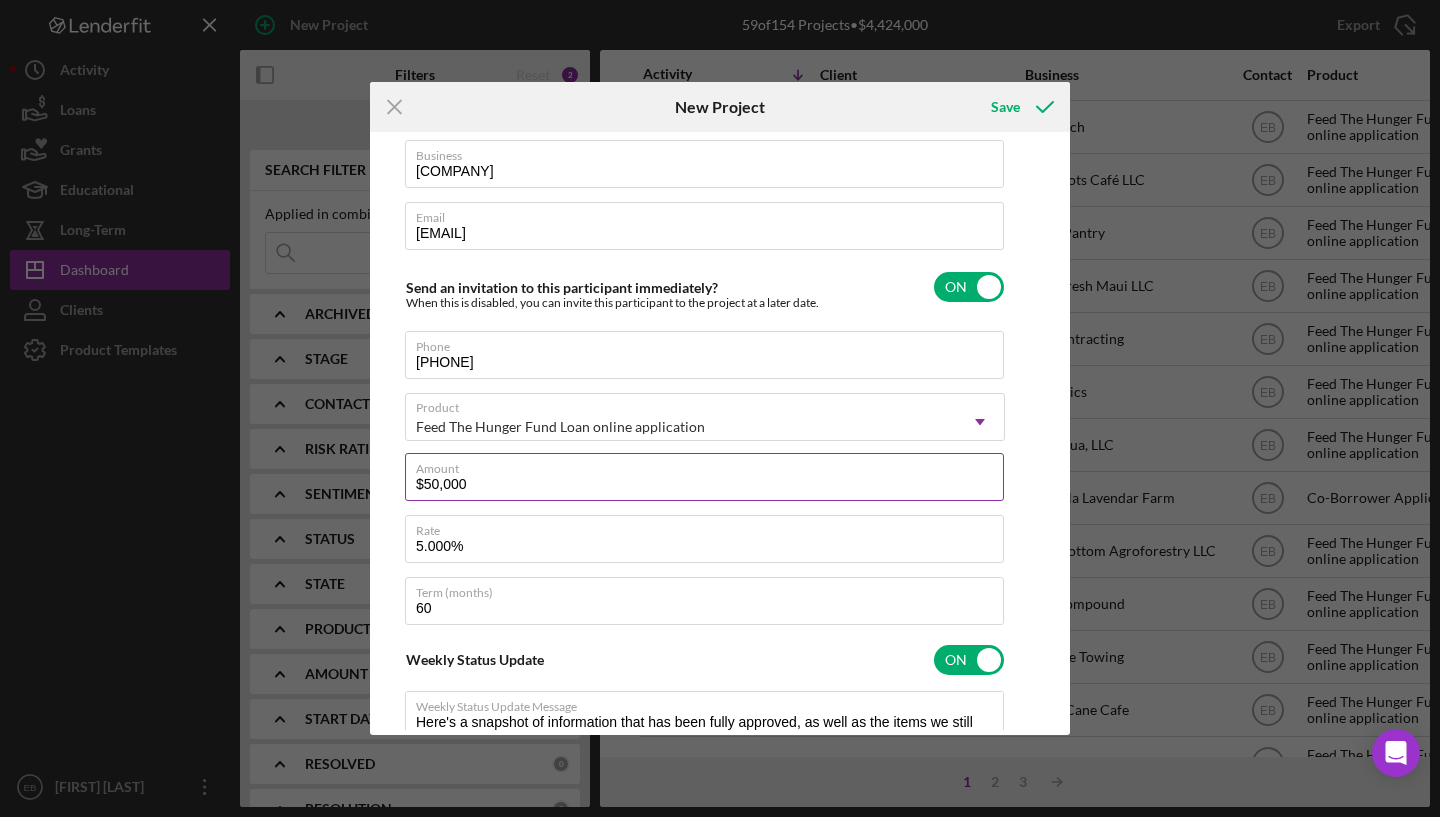 type on "Here's a snapshot of information that has been fully approved, as well as the items we still need.
If you've worked up to a milestone (purple) item, then the ball is our court. We'll respond as soon as we can." 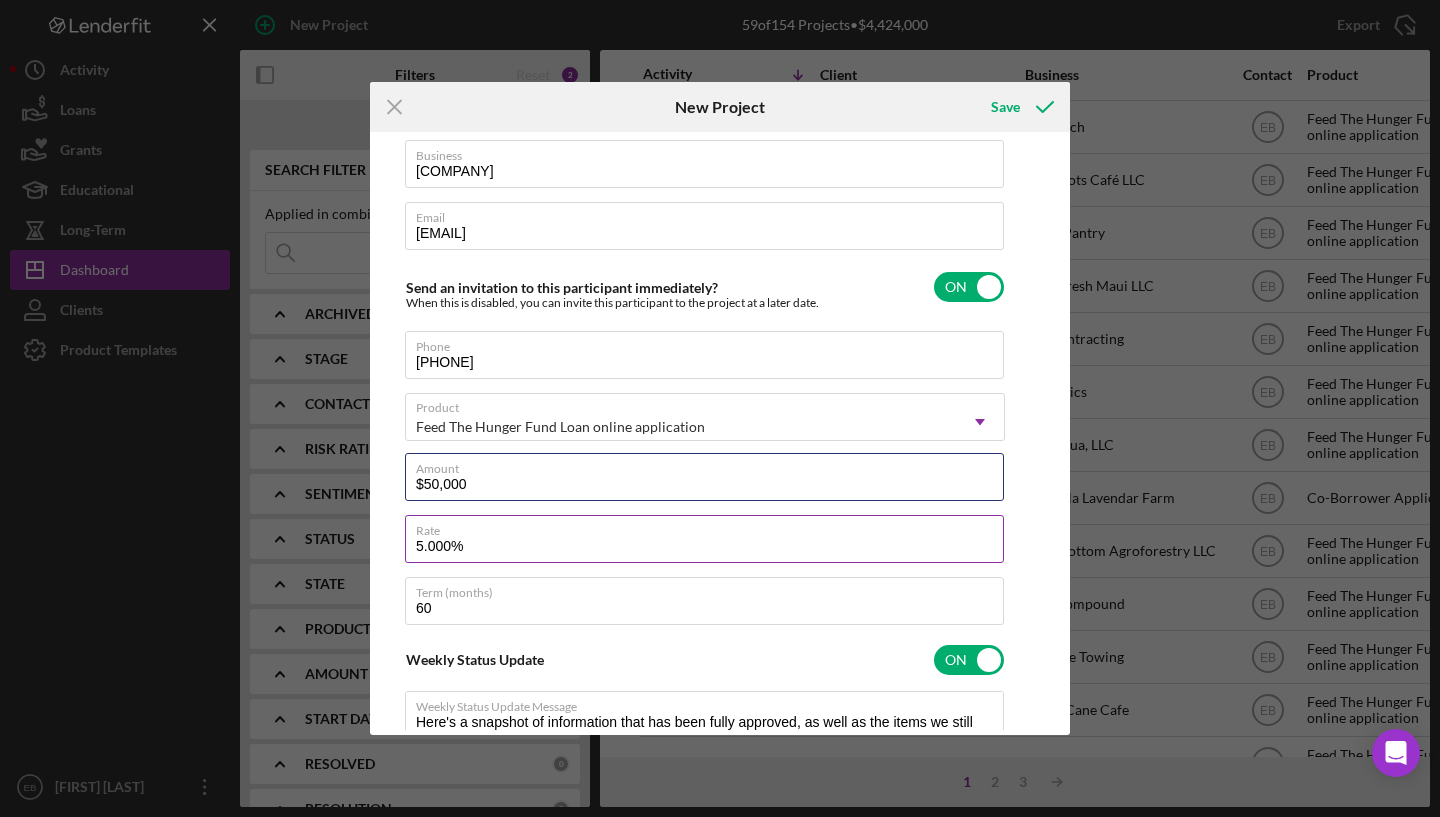 type on "$50,000" 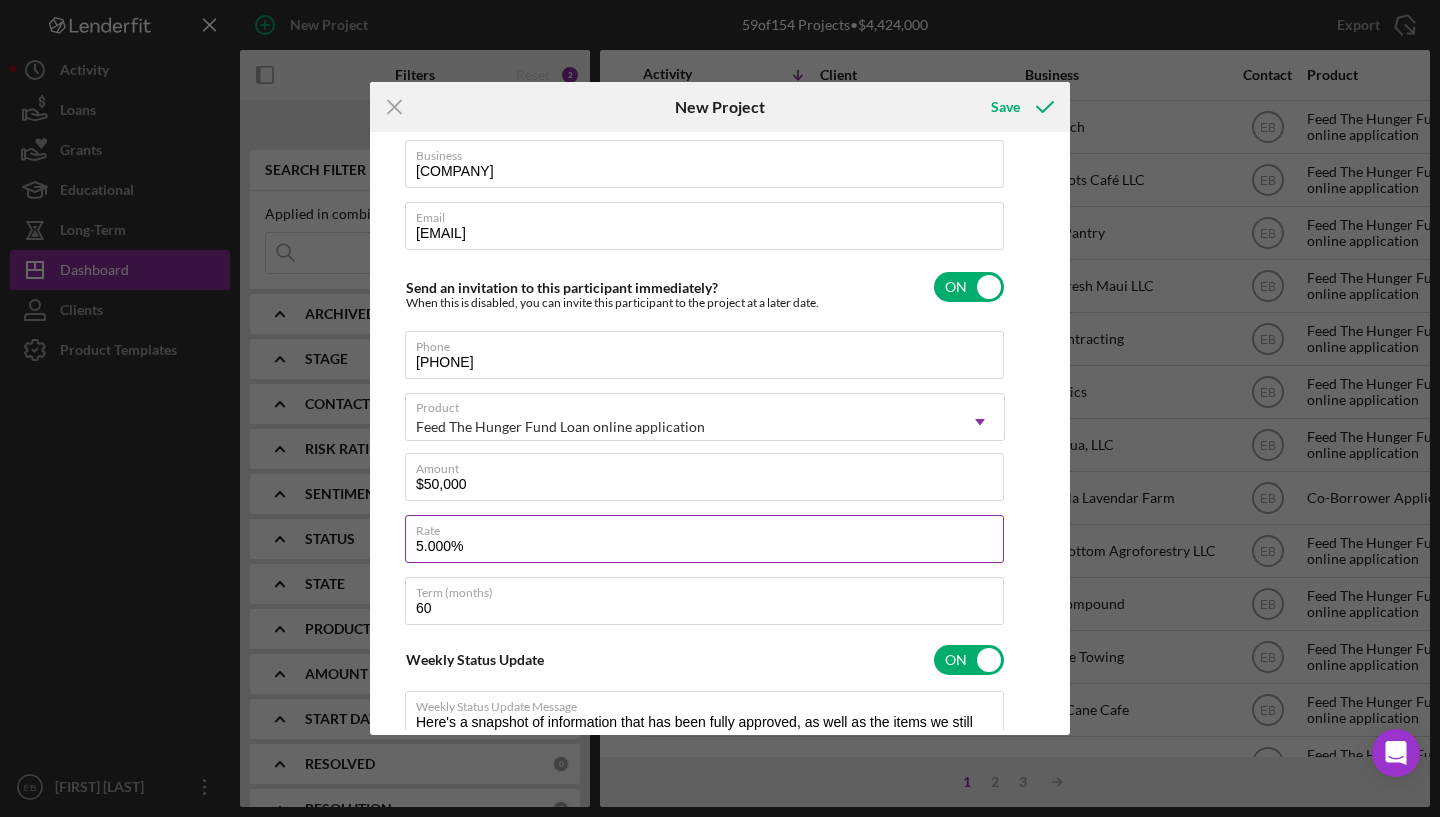 type on "Here's a snapshot of information that has been fully approved, as well as the items we still need.
If you've worked up to a milestone (purple) item, then the ball is our court. We'll respond as soon as we can." 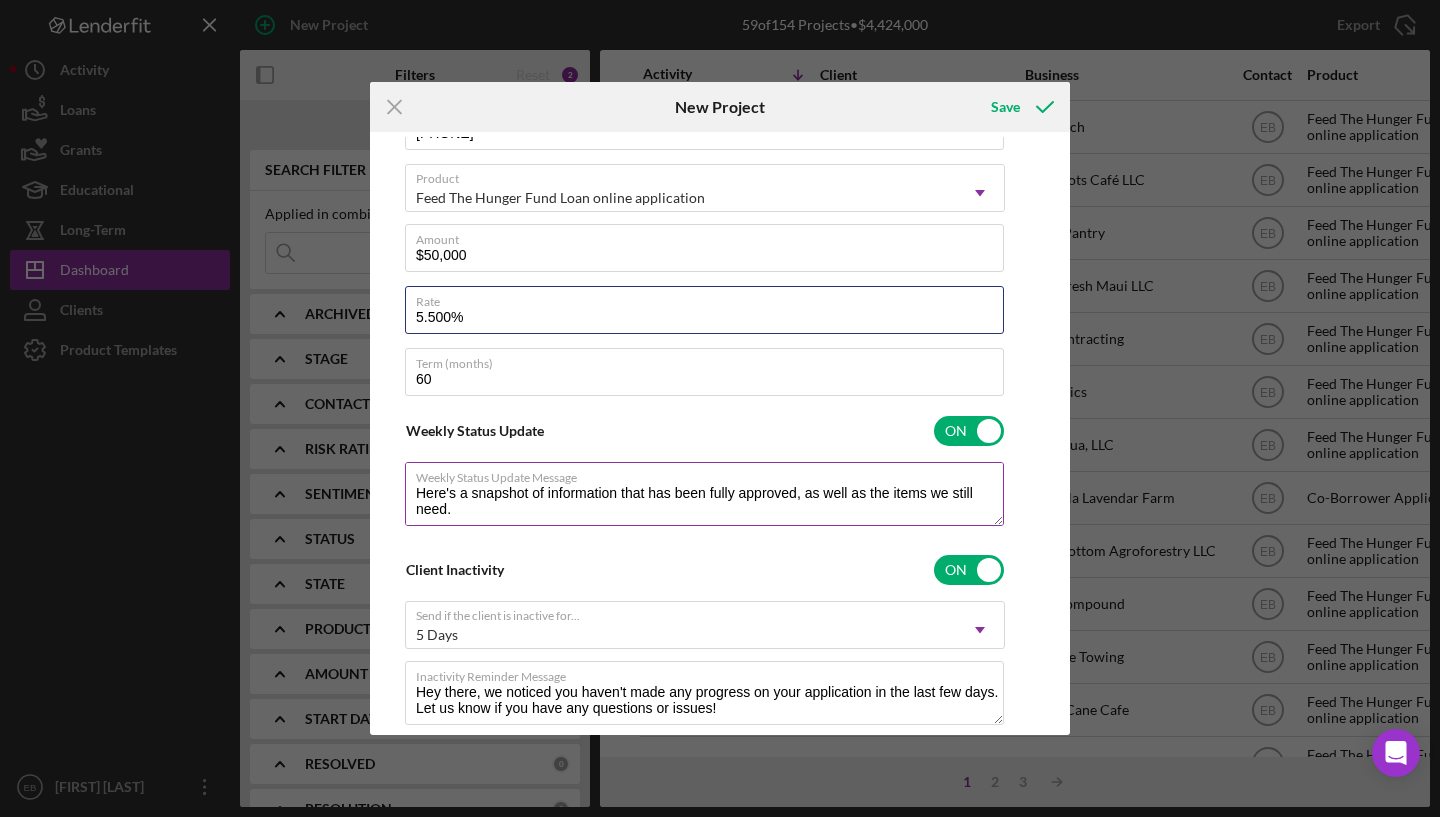 scroll, scrollTop: 424, scrollLeft: 0, axis: vertical 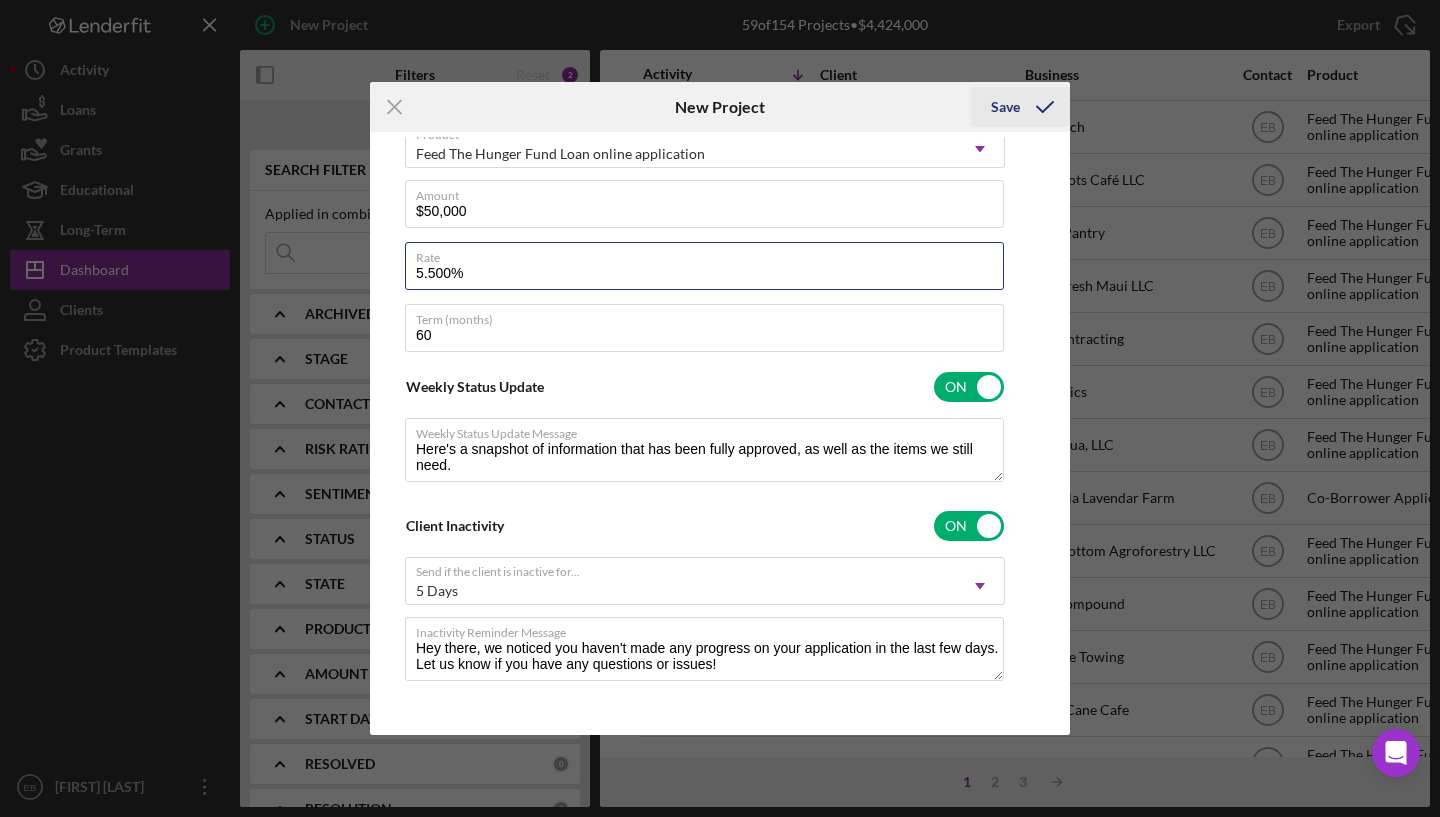 type on "5.500%" 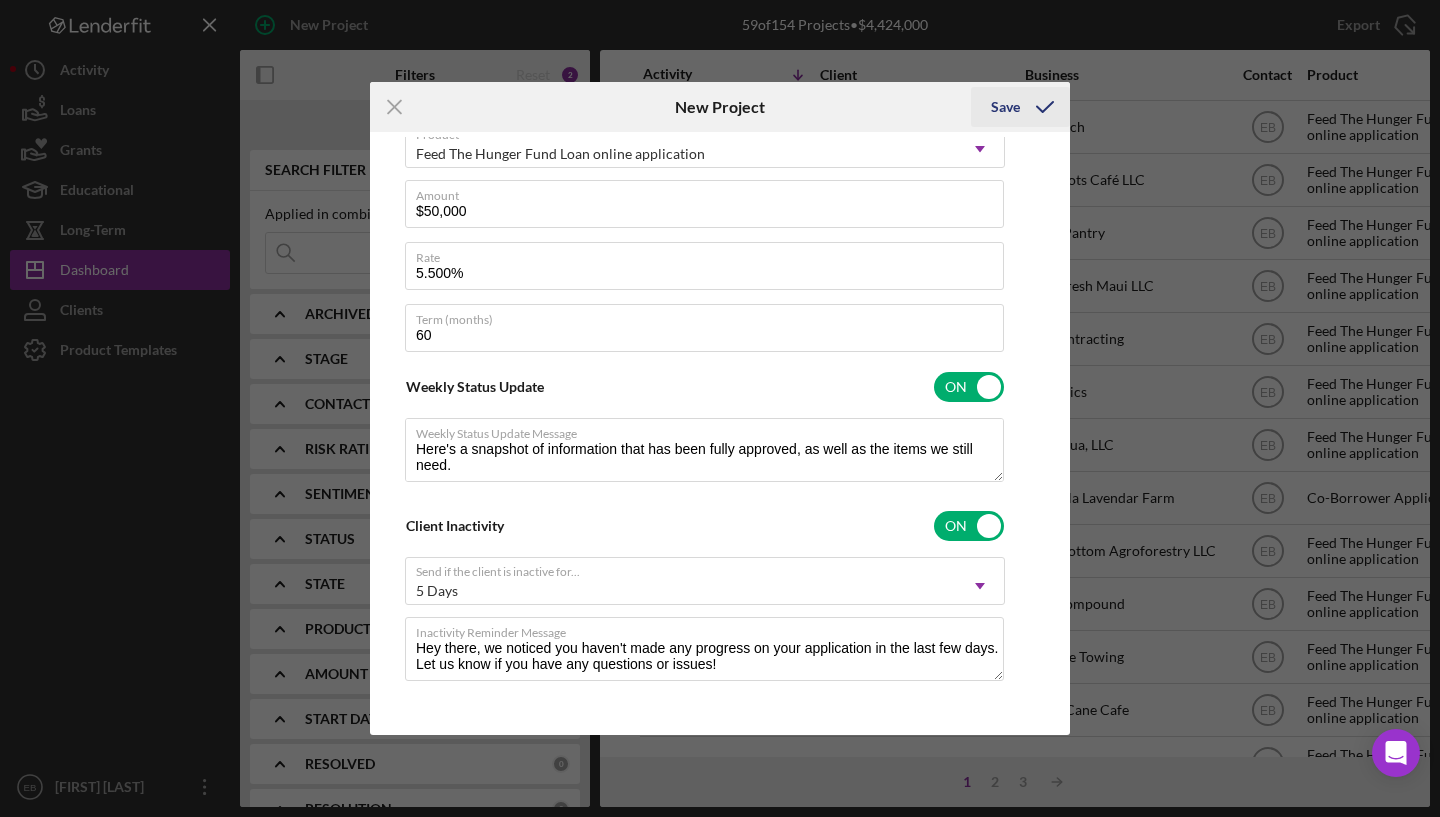 type on "Here's a snapshot of information that has been fully approved, as well as the items we still need.
If you've worked up to a milestone (purple) item, then the ball is our court. We'll respond as soon as we can." 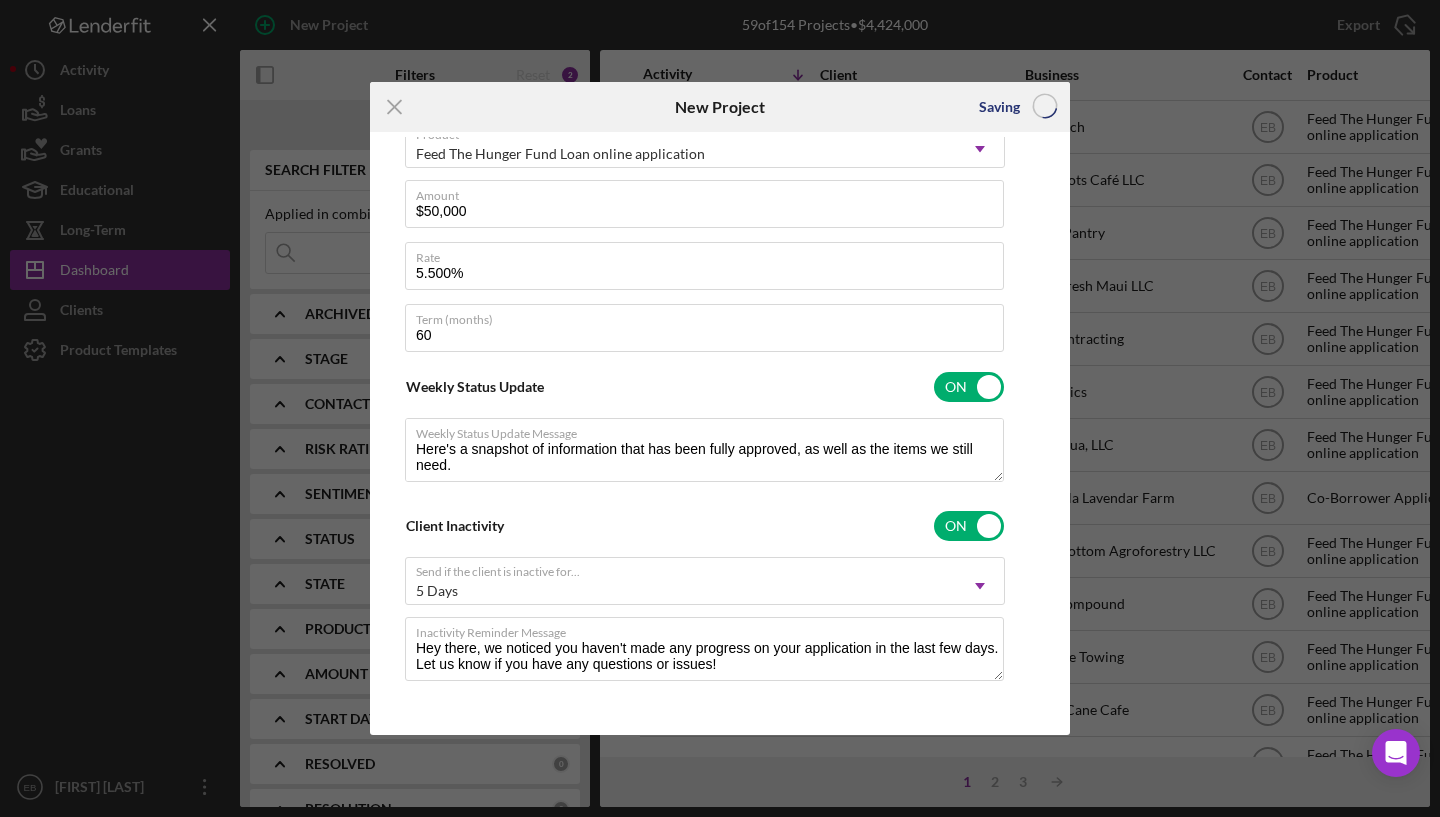 type 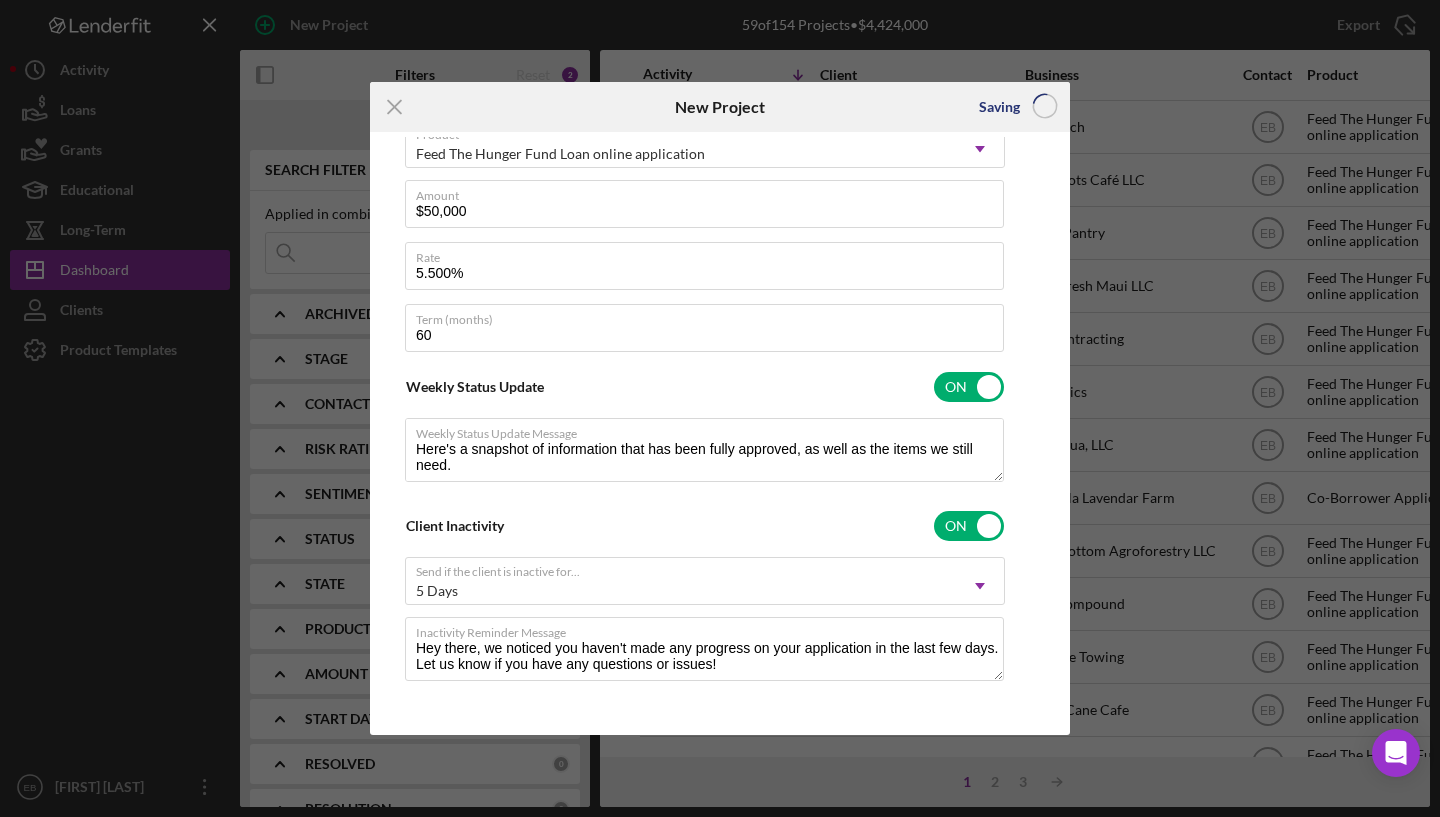 type 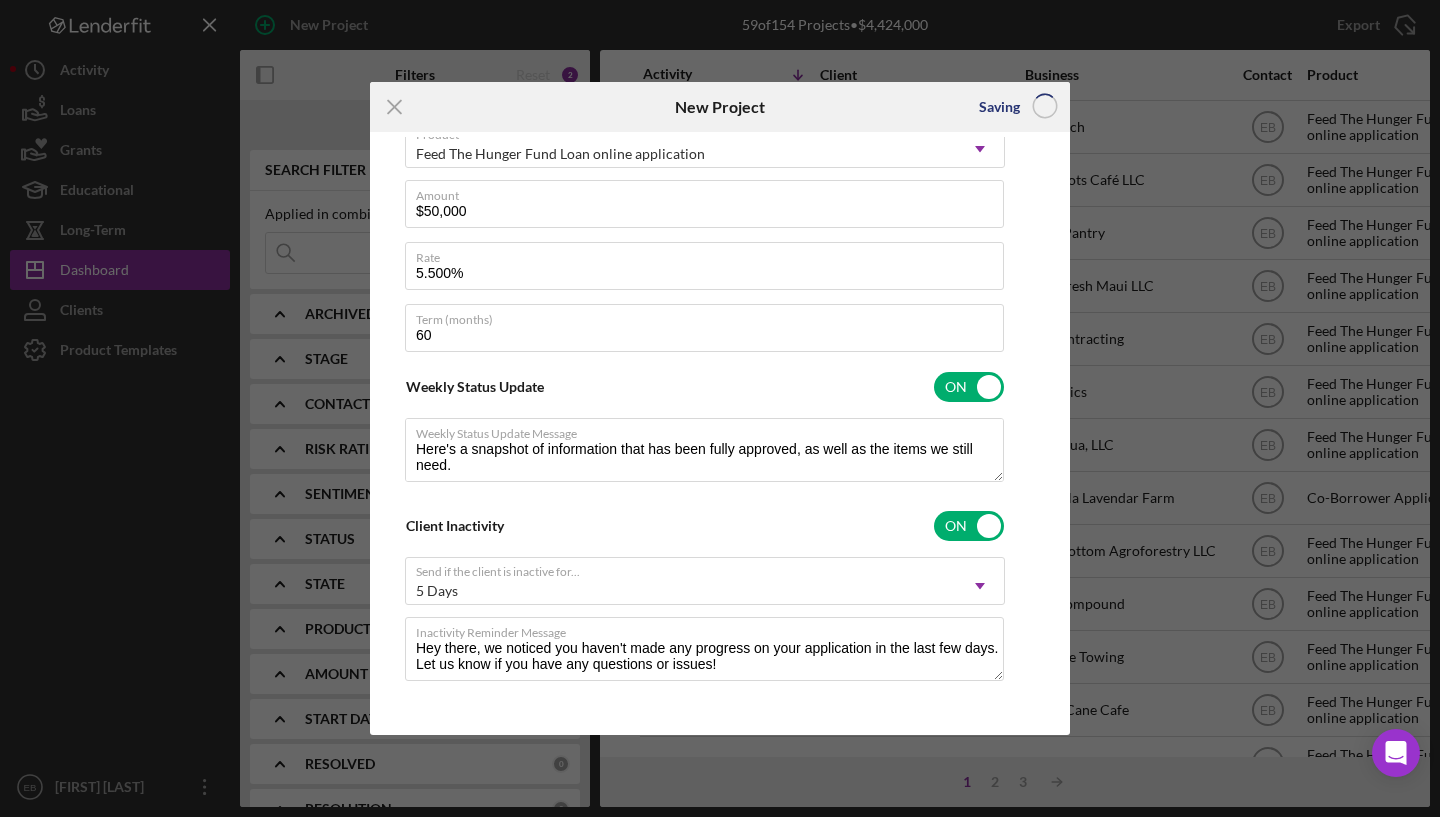 type 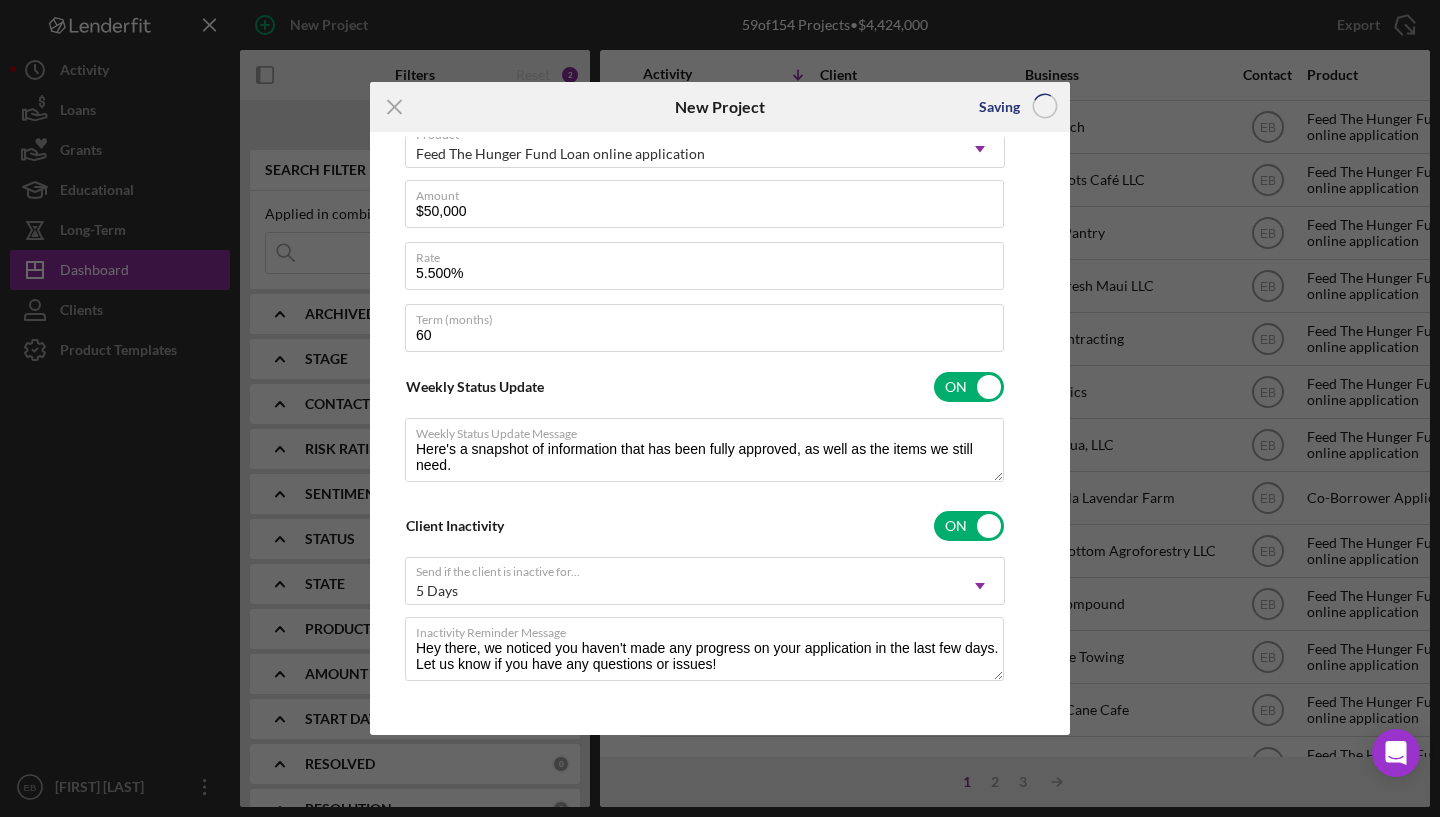 type 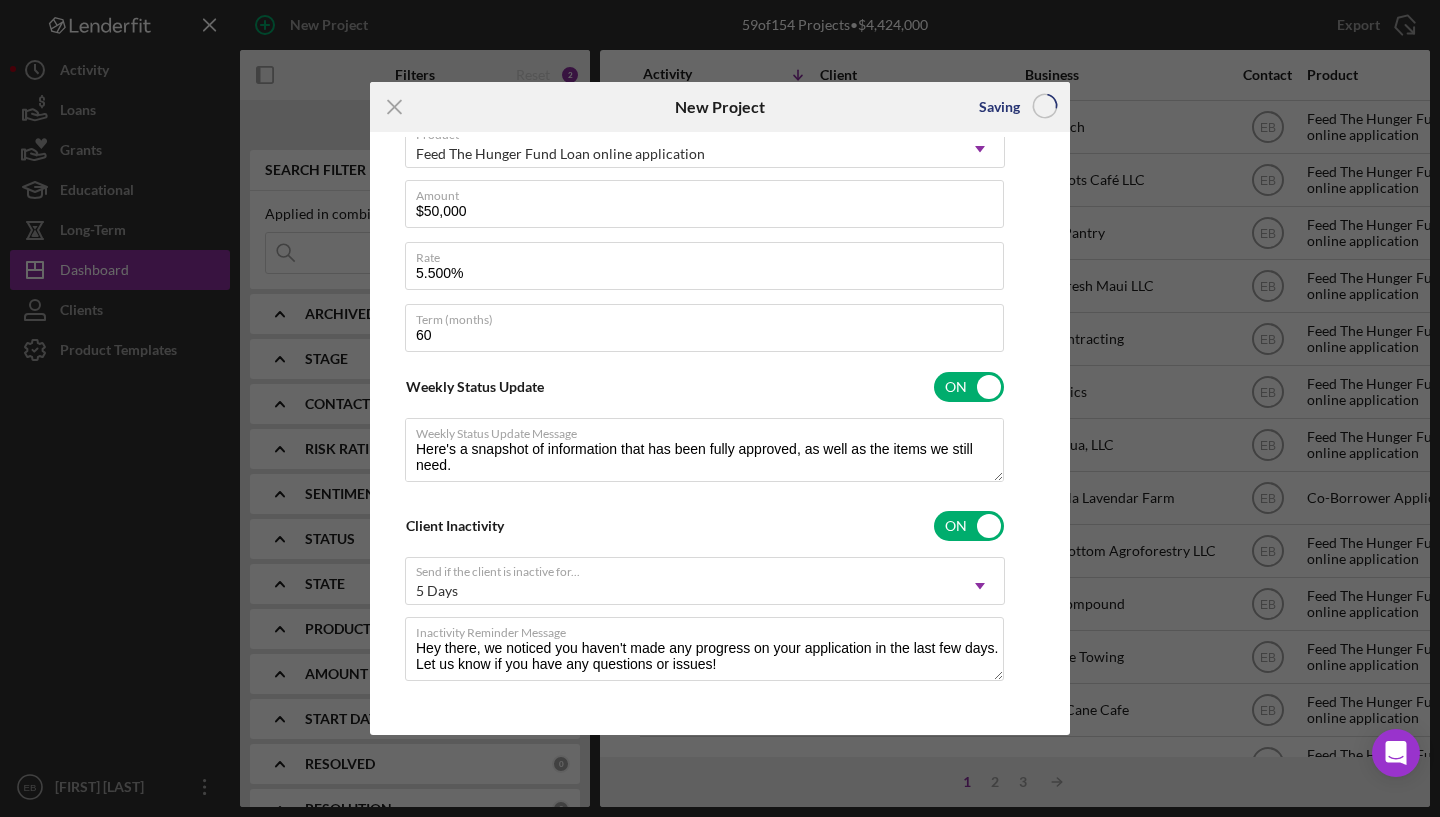 type 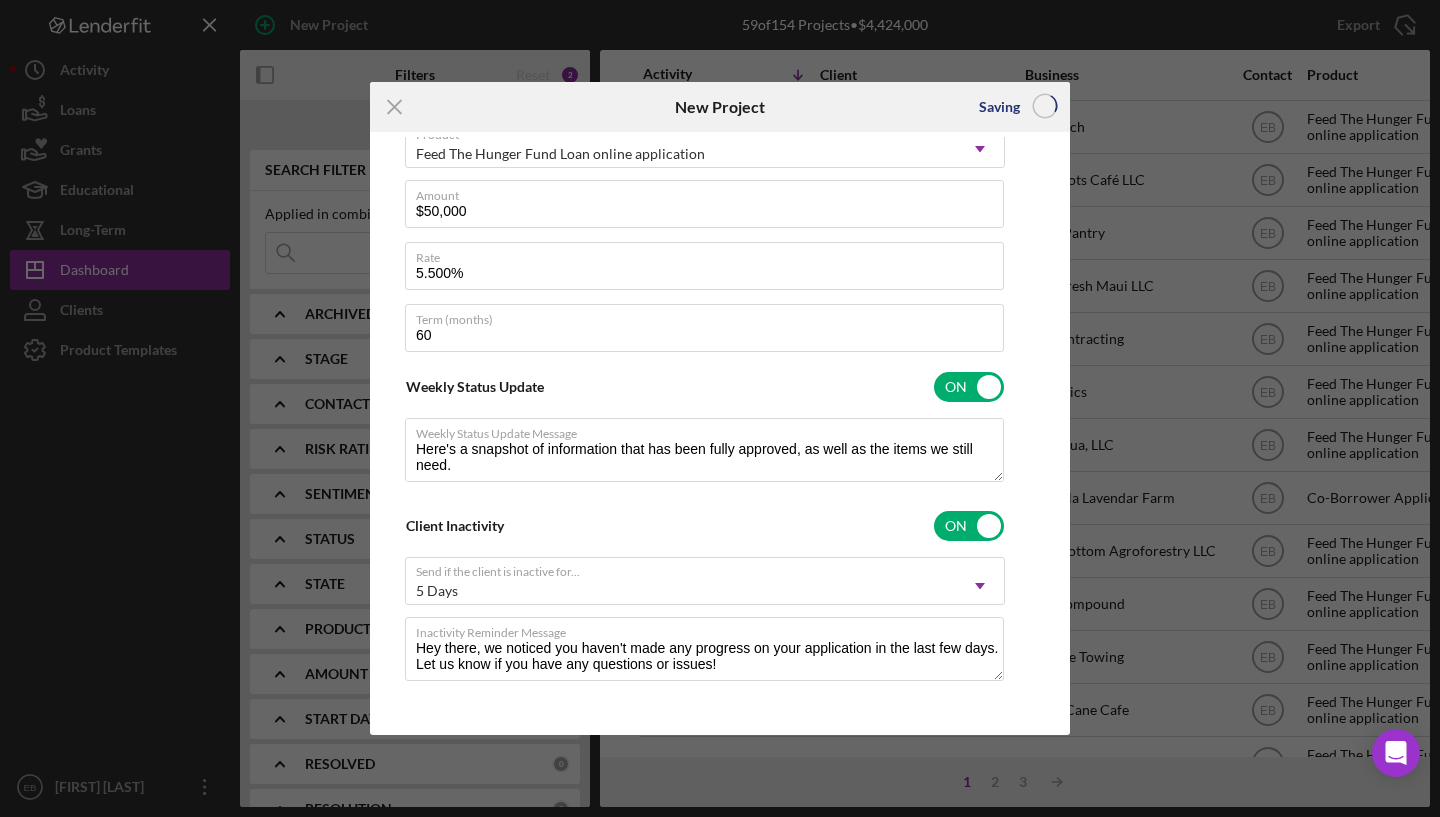checkbox on "false" 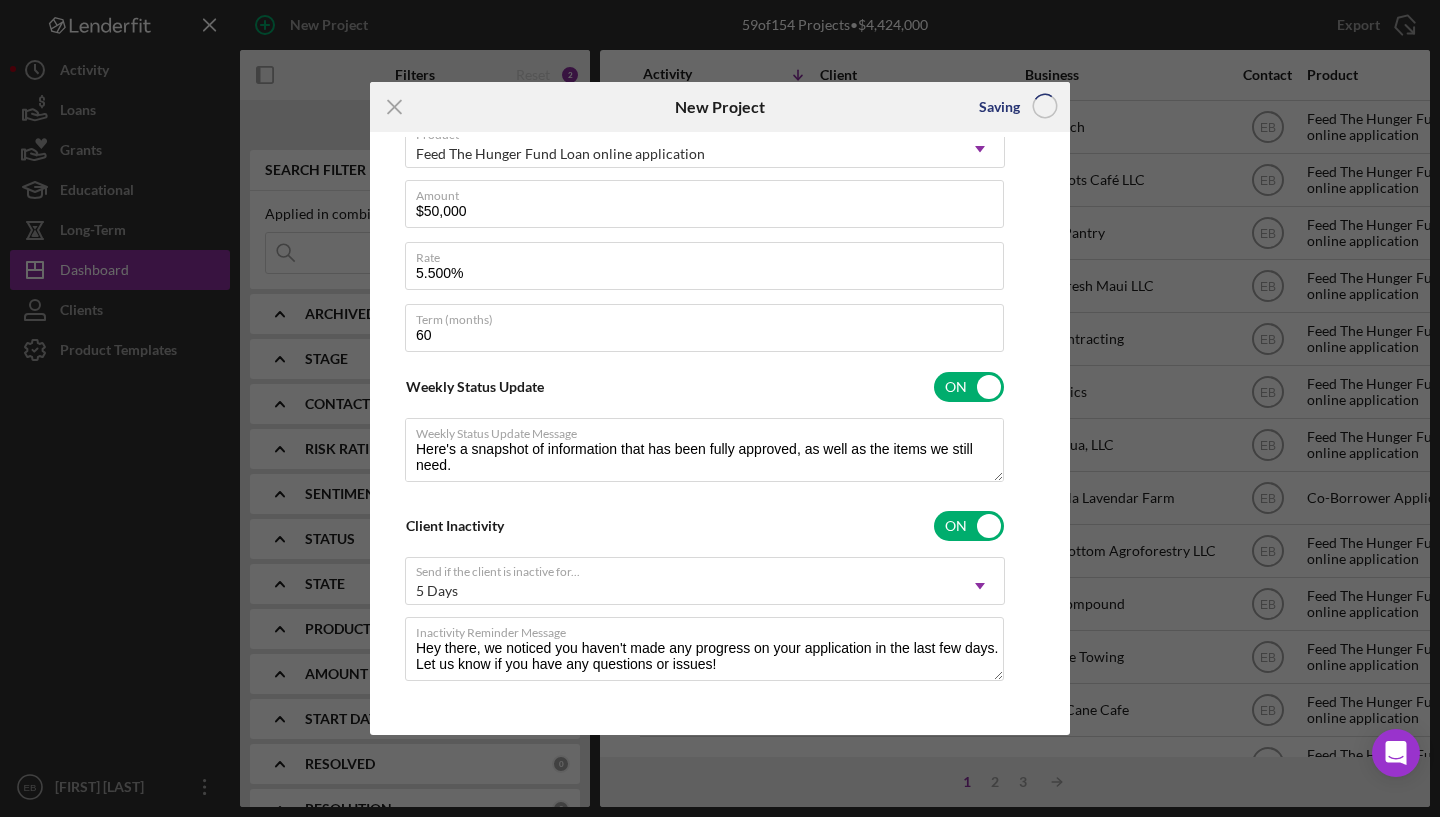 checkbox on "false" 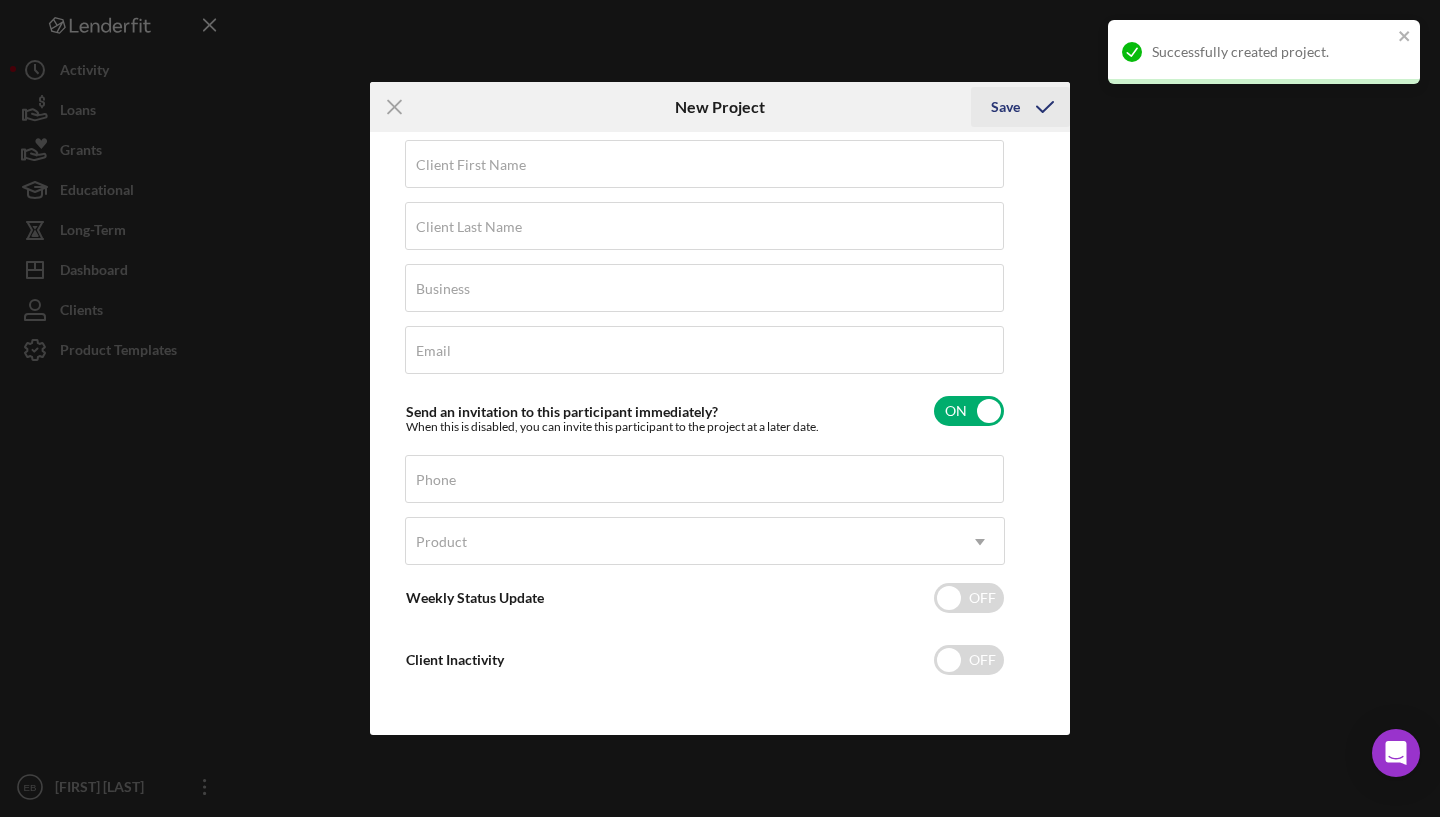 scroll, scrollTop: 24, scrollLeft: 0, axis: vertical 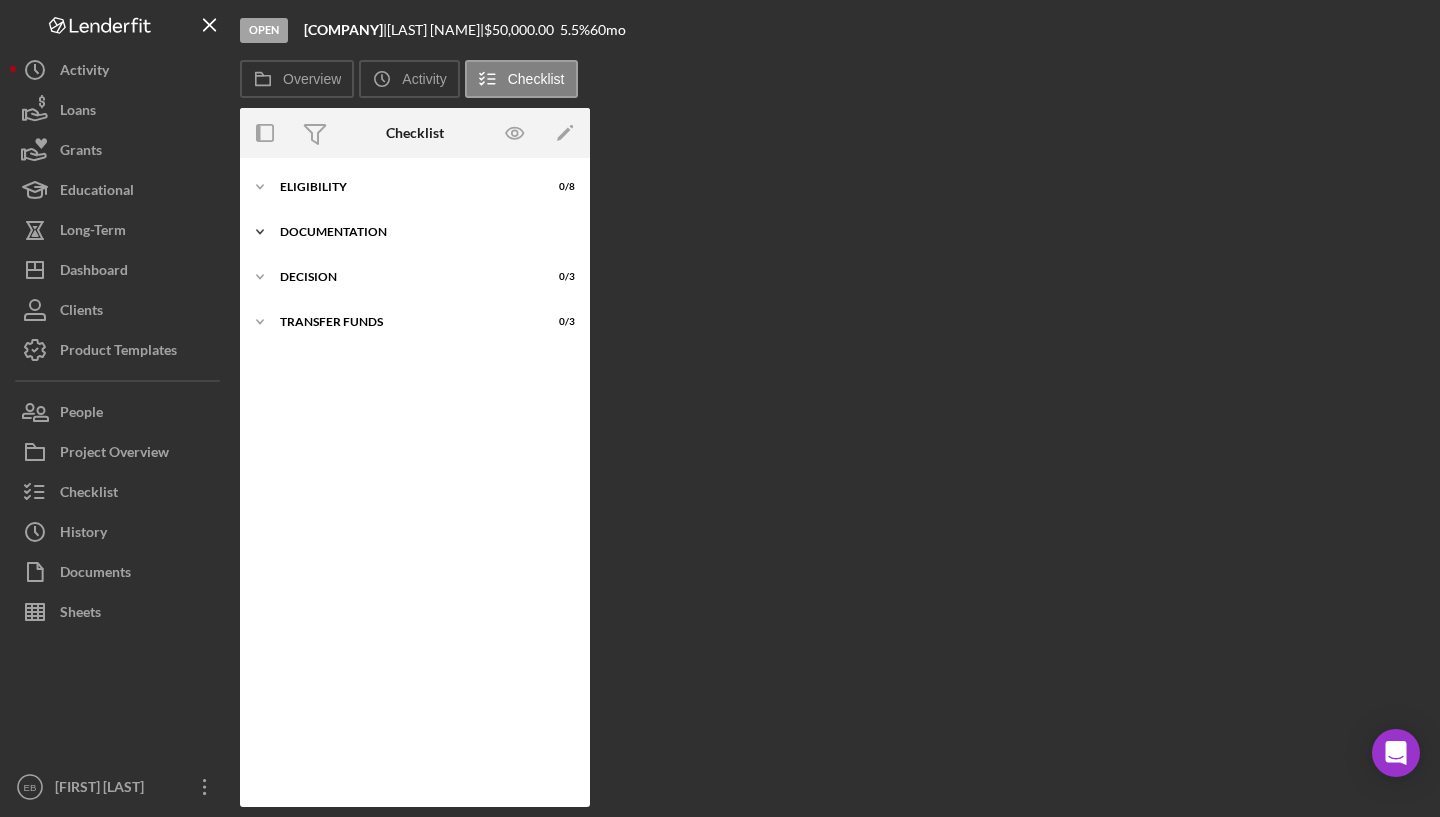 click on "Documentation" at bounding box center (422, 232) 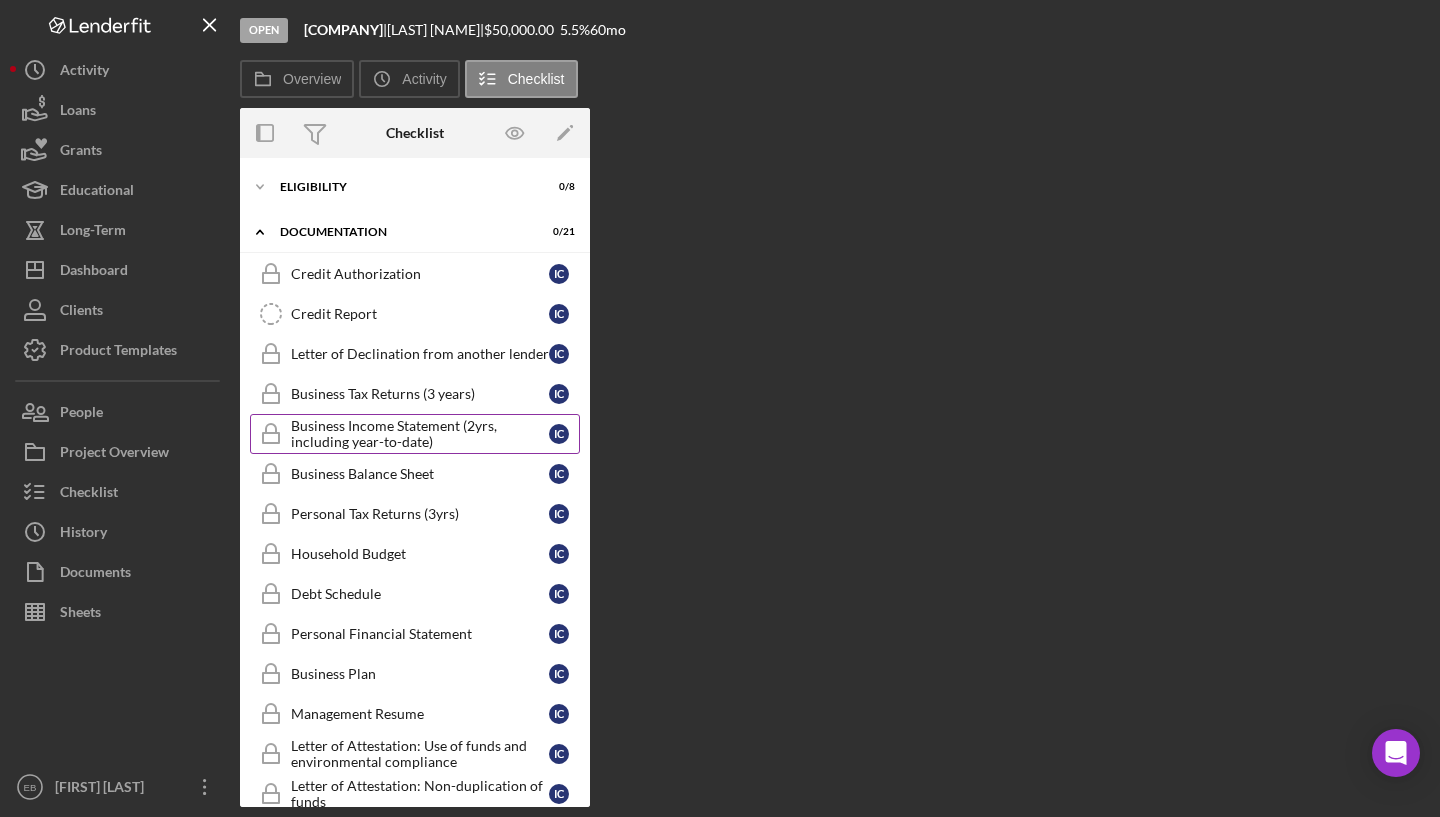 click on "Business Income Statement (2yrs, including year-to-date)" at bounding box center (420, 434) 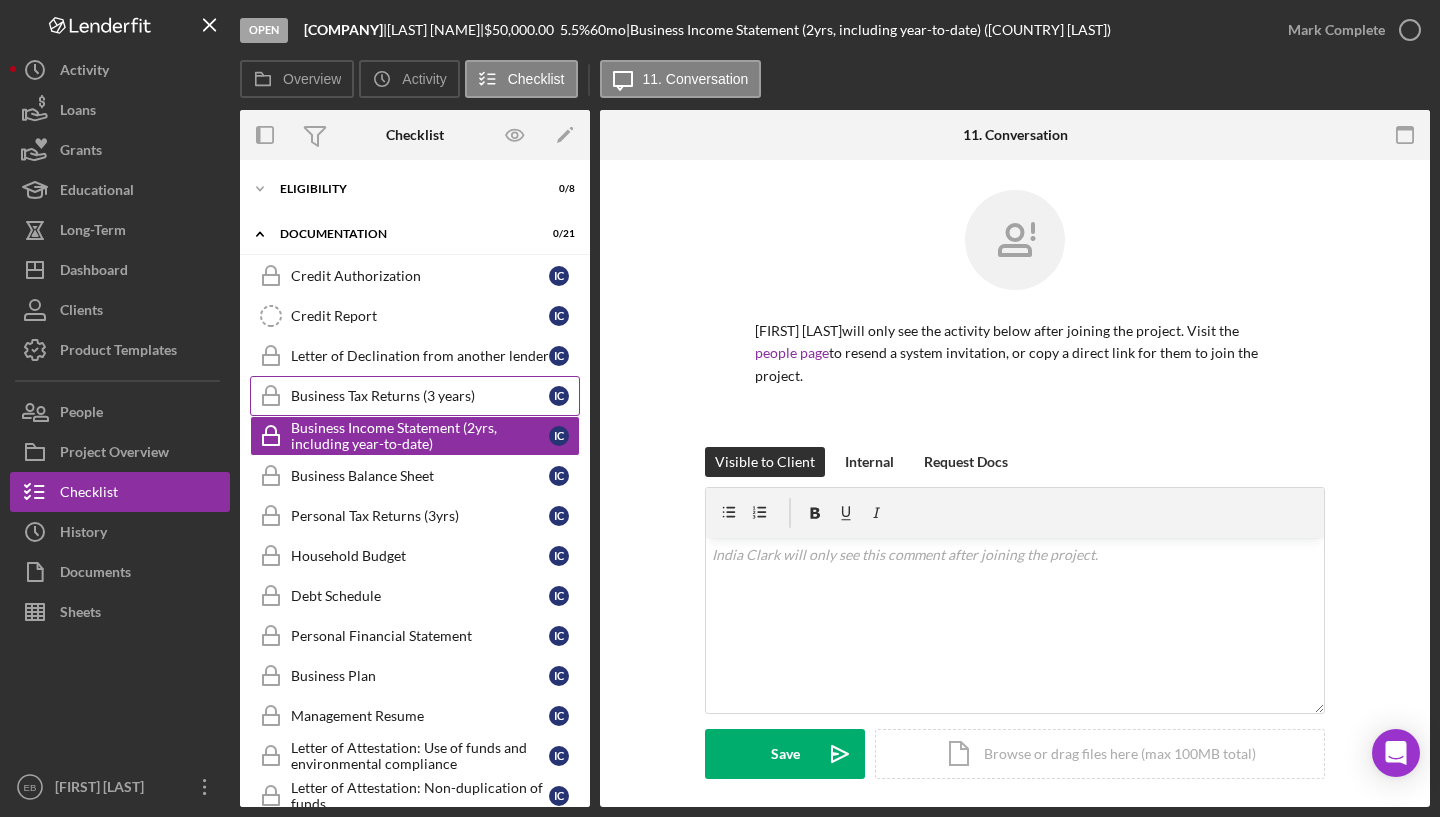 click on "Business Tax Returns (3 years)" at bounding box center (420, 396) 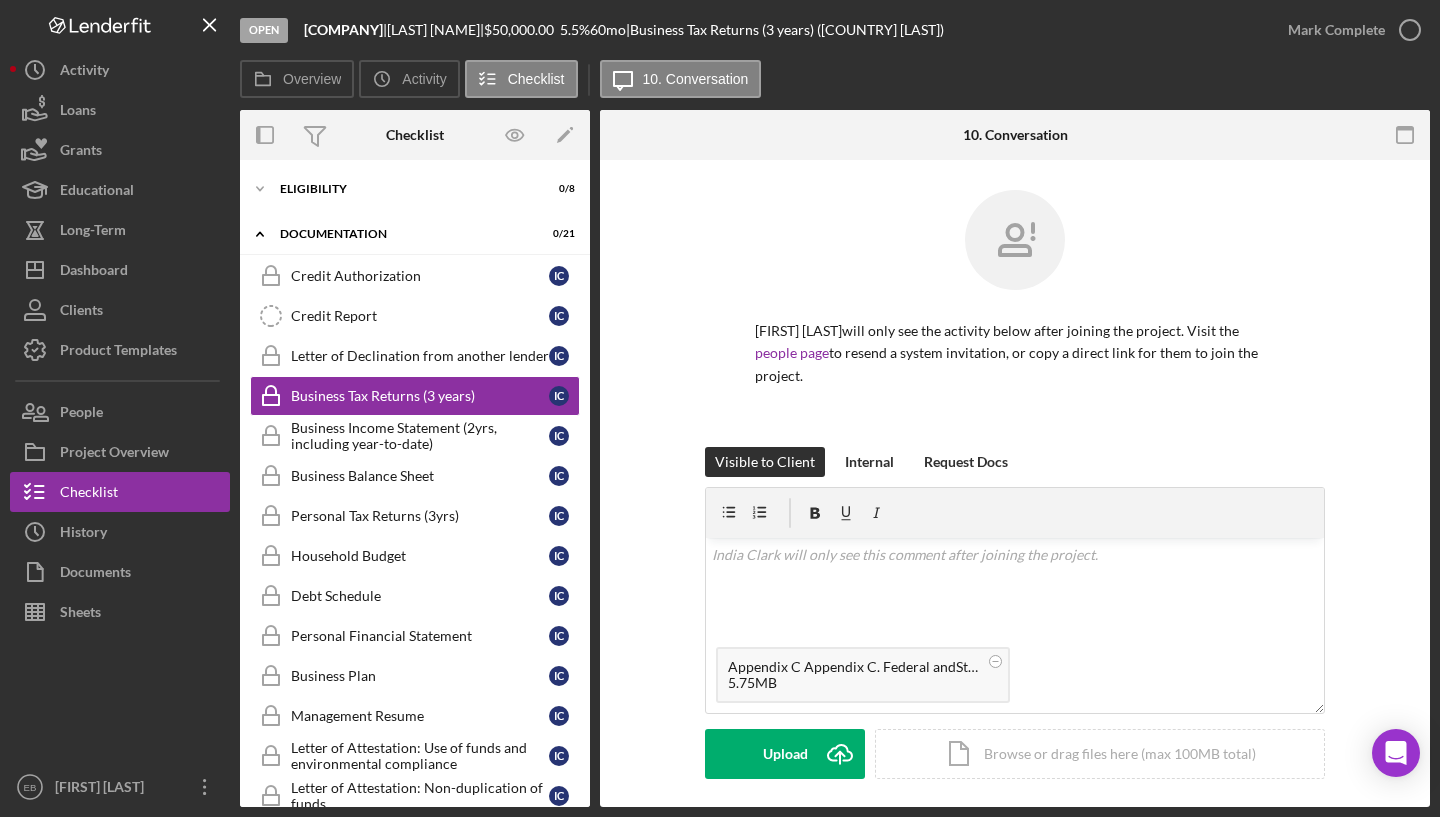 click on "[FIRST] [LAST] will only see the activity below after joining the project. Visit the people page to resend a system invitation, or copy a direct link for them to join the project." at bounding box center (1015, 318) 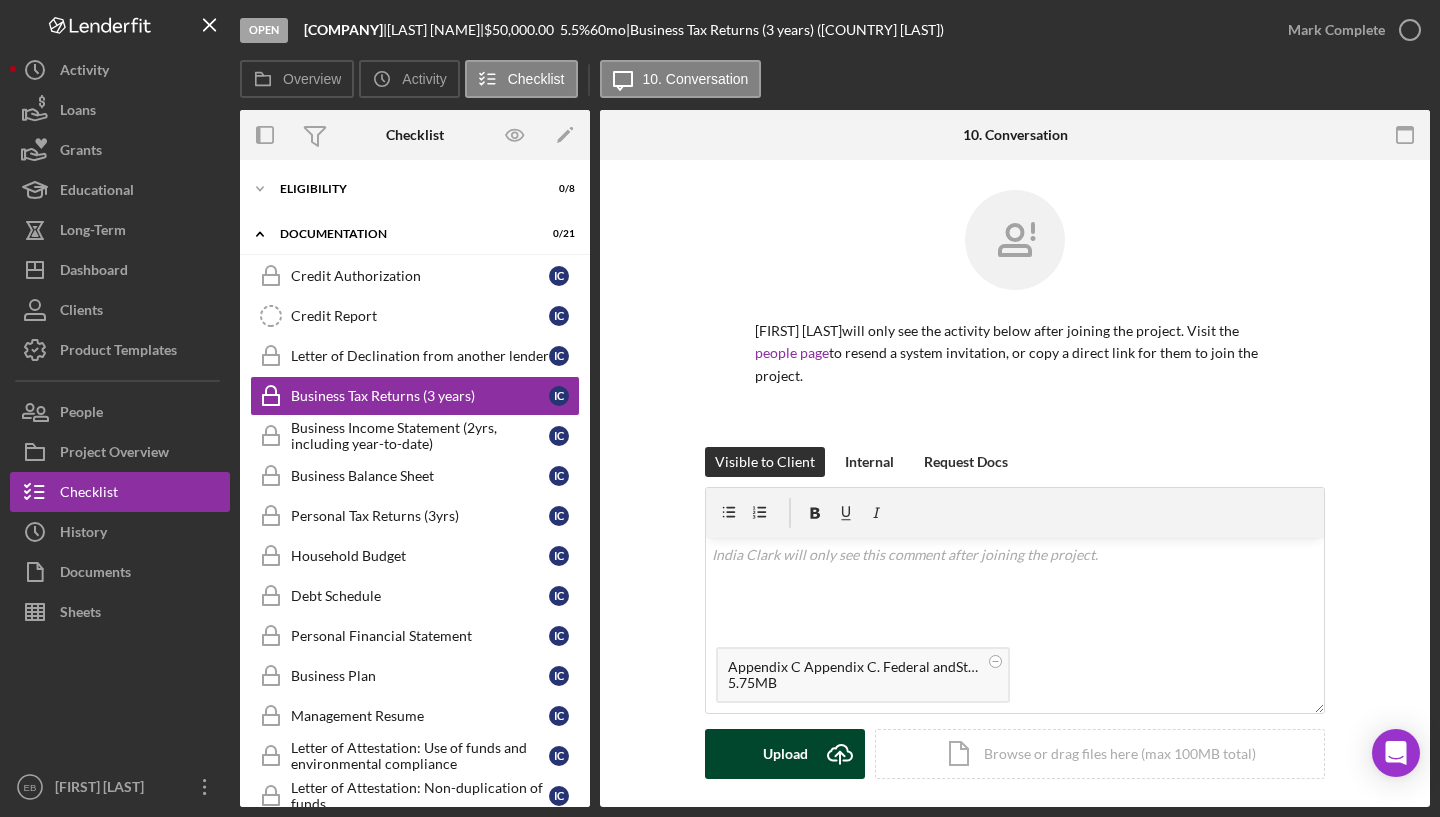 click on "Upload" at bounding box center (785, 754) 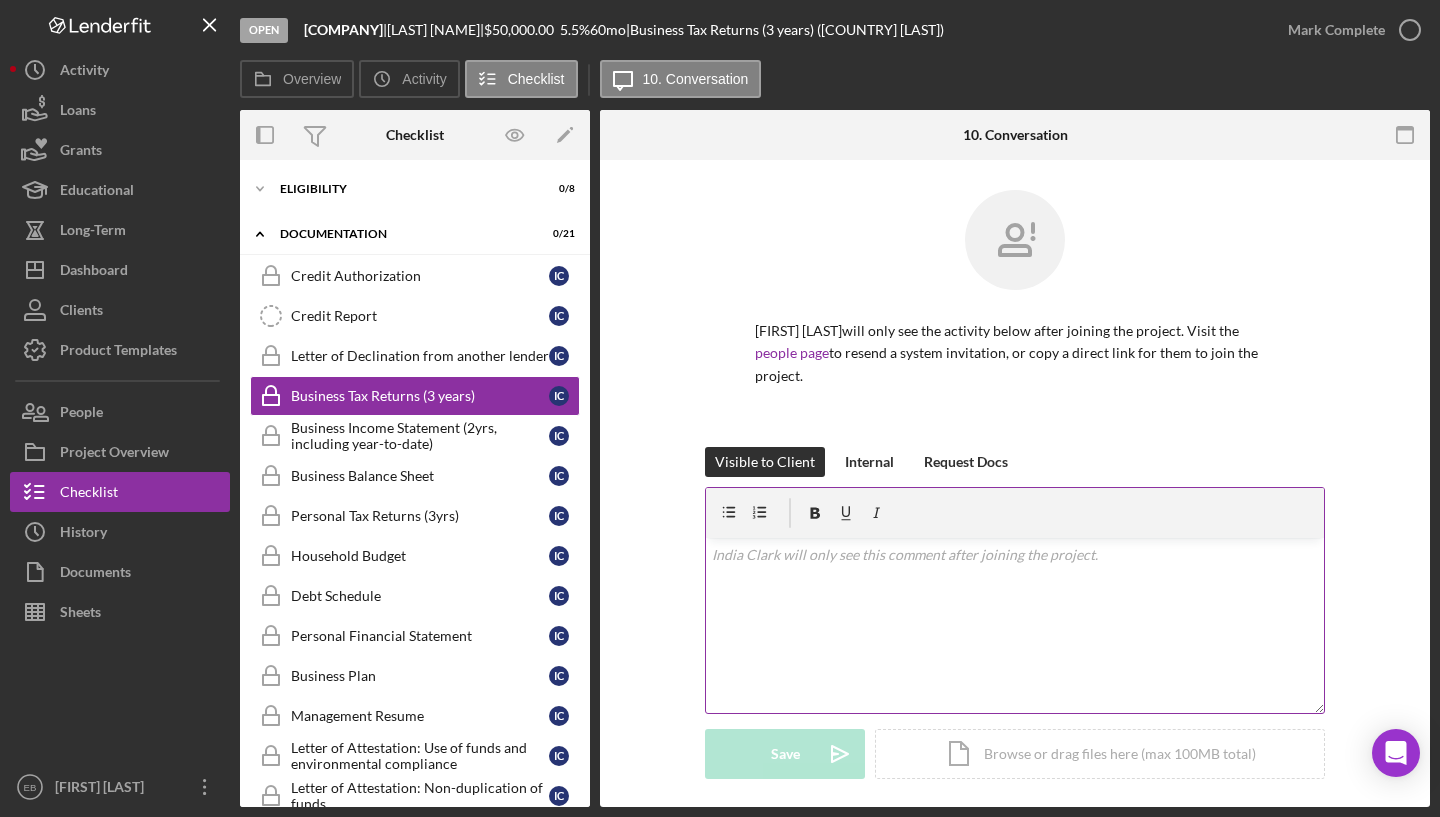 click on "v Color teal Color pink Remove color Add row above Add row below Add column before Add column after Merge cells Split cells Remove column Remove row Remove table" at bounding box center [1015, 625] 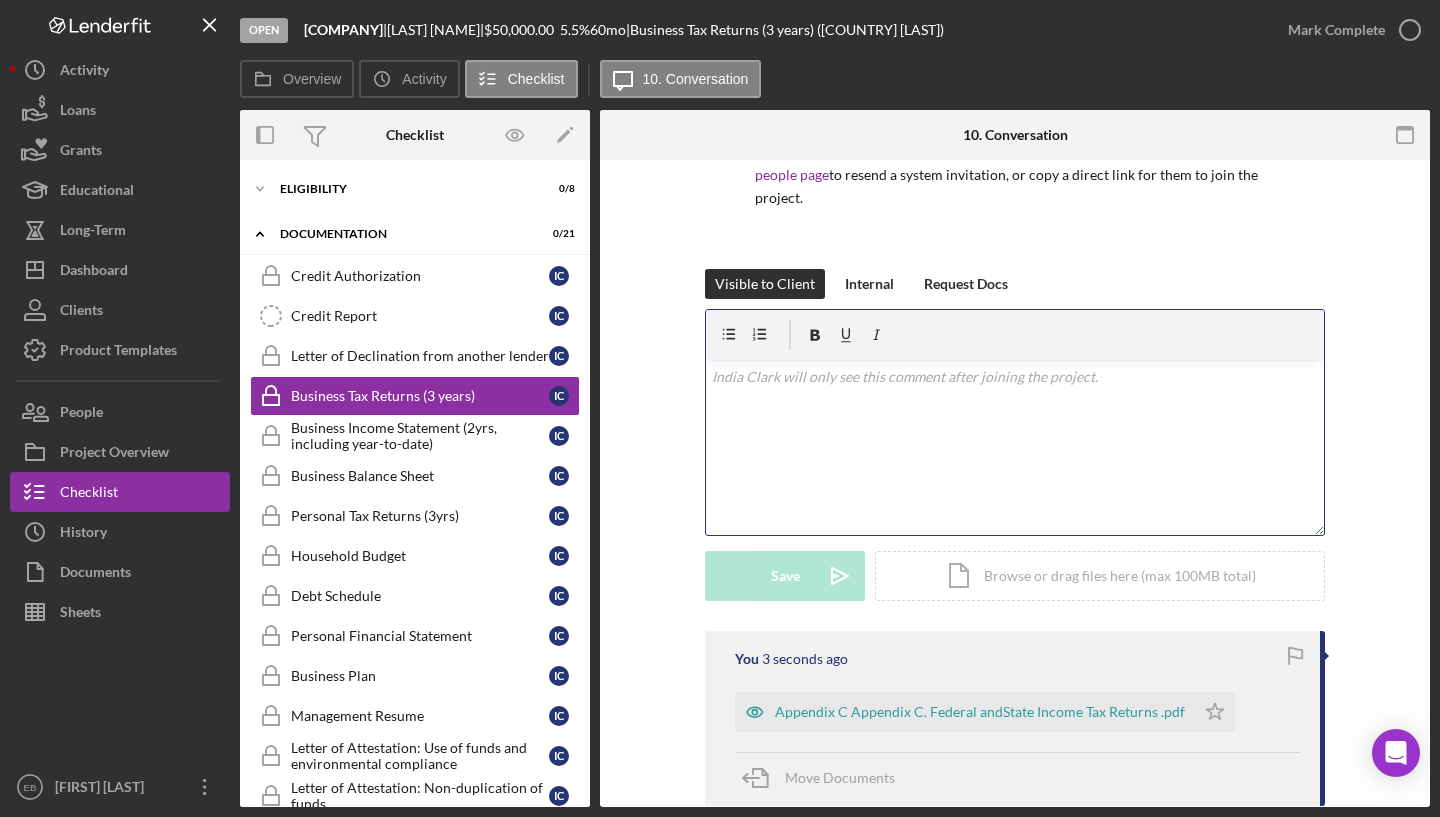 scroll, scrollTop: 151, scrollLeft: 0, axis: vertical 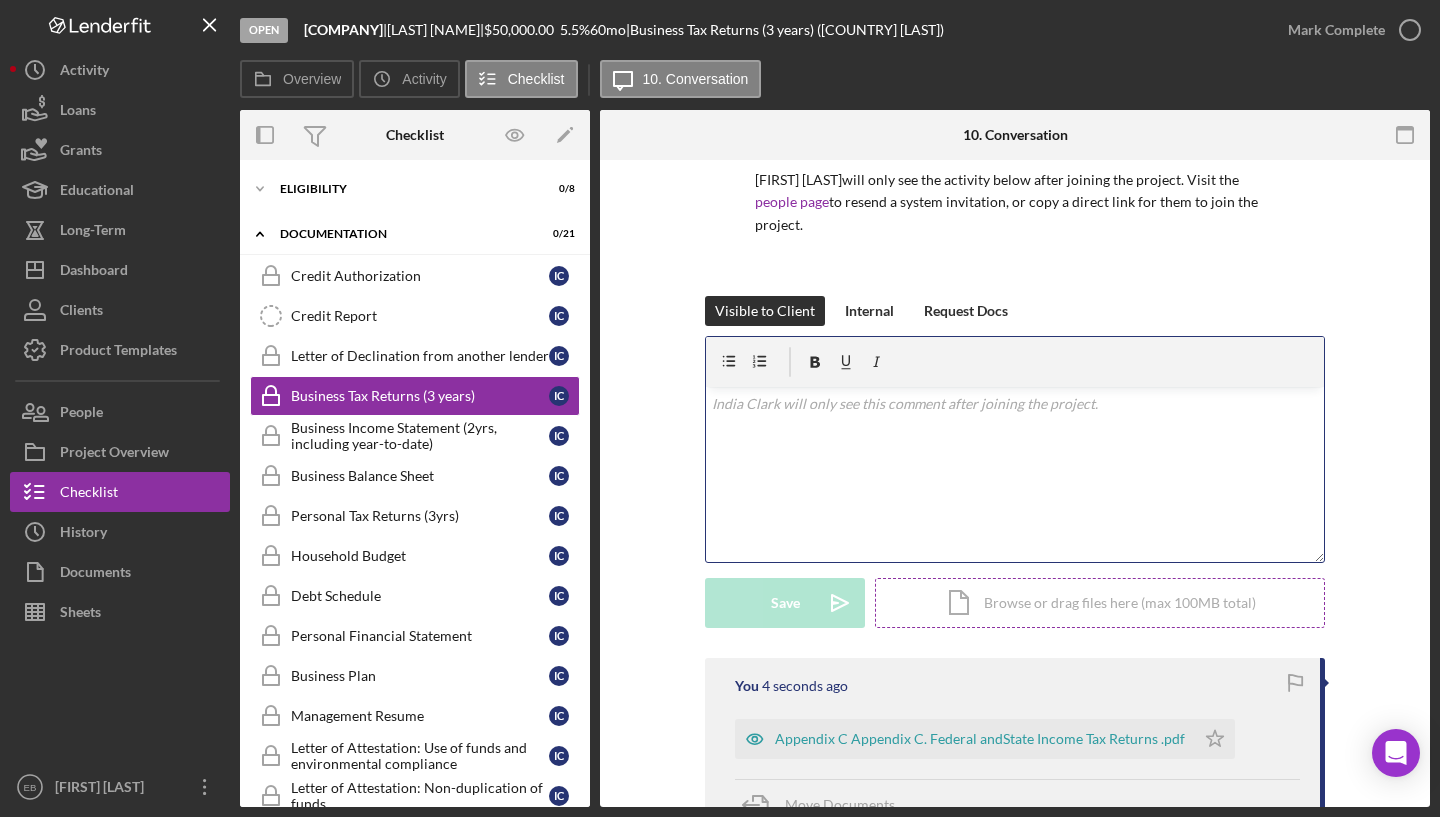 type 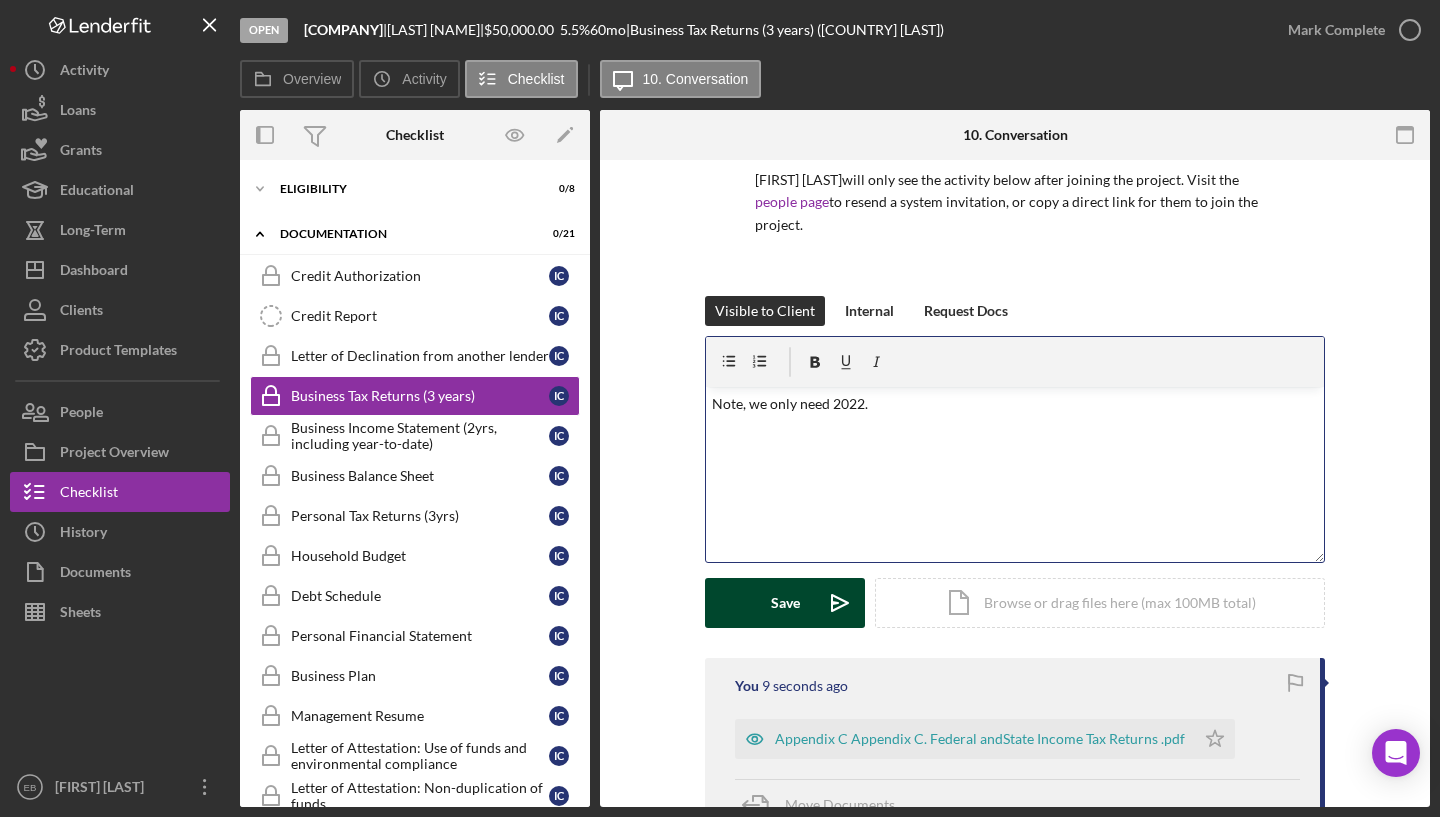 click on "Icon/icon-invite-send" 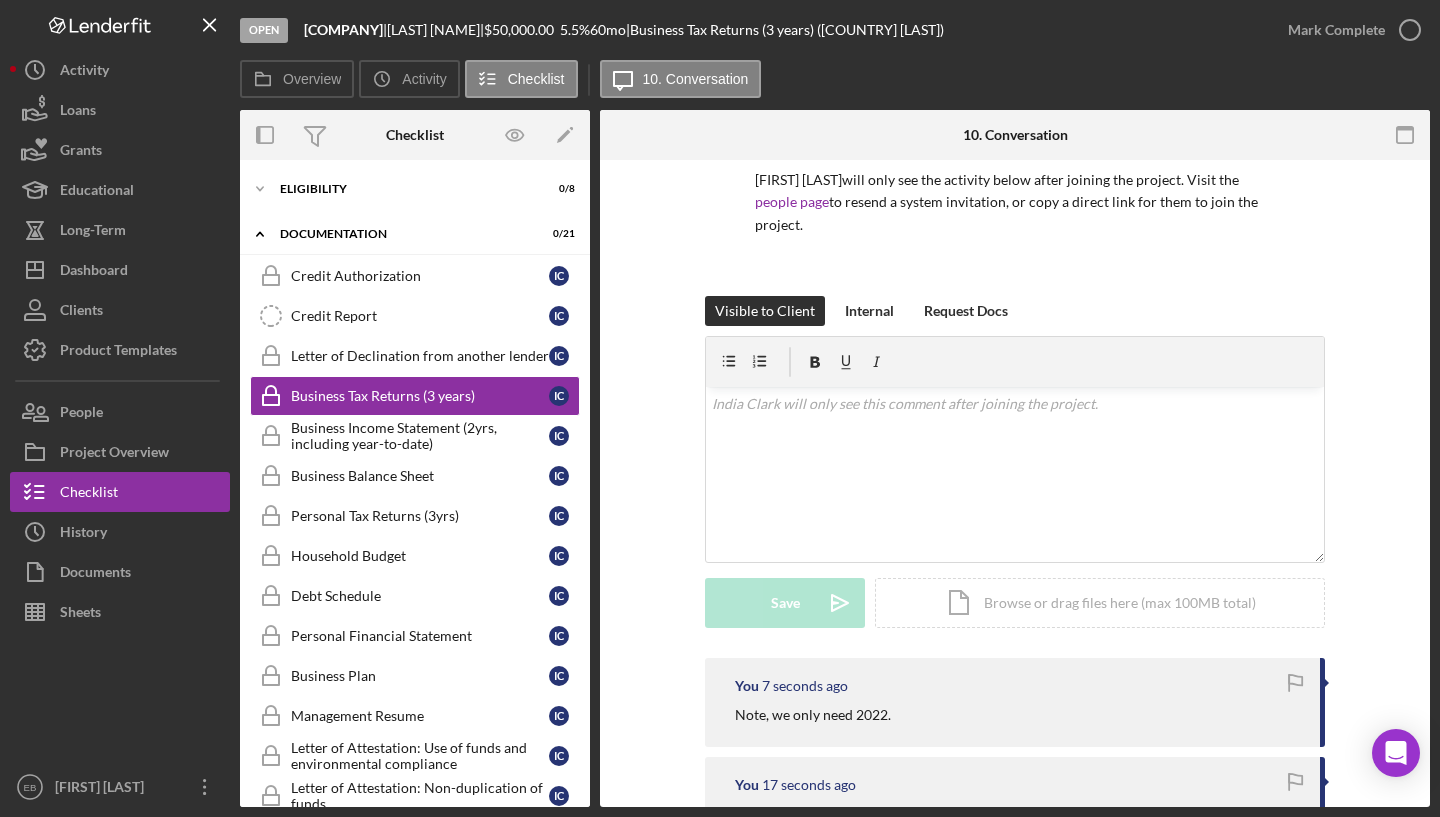scroll, scrollTop: 432, scrollLeft: 0, axis: vertical 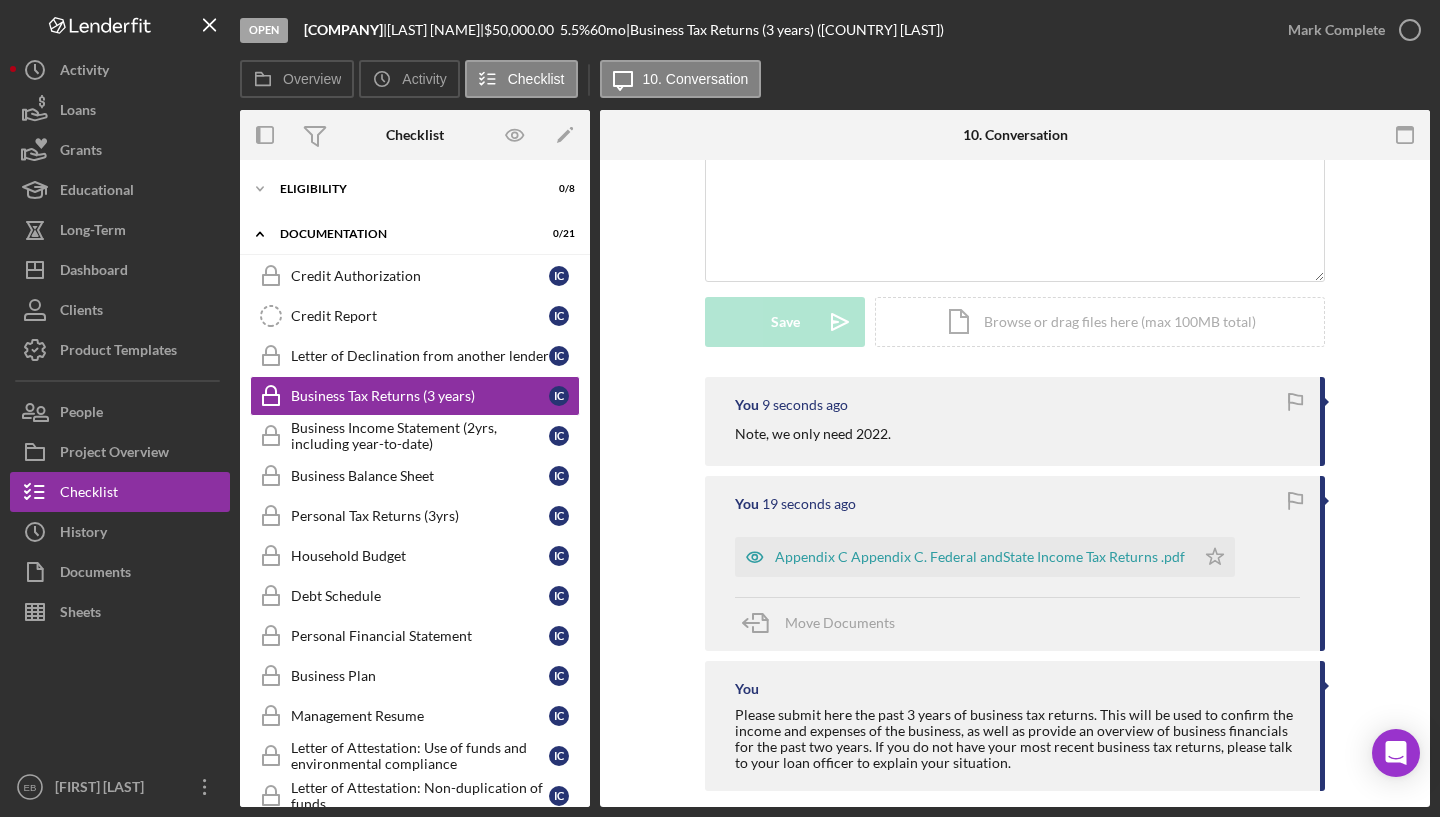 drag, startPoint x: 1202, startPoint y: 531, endPoint x: 1210, endPoint y: 505, distance: 27.202942 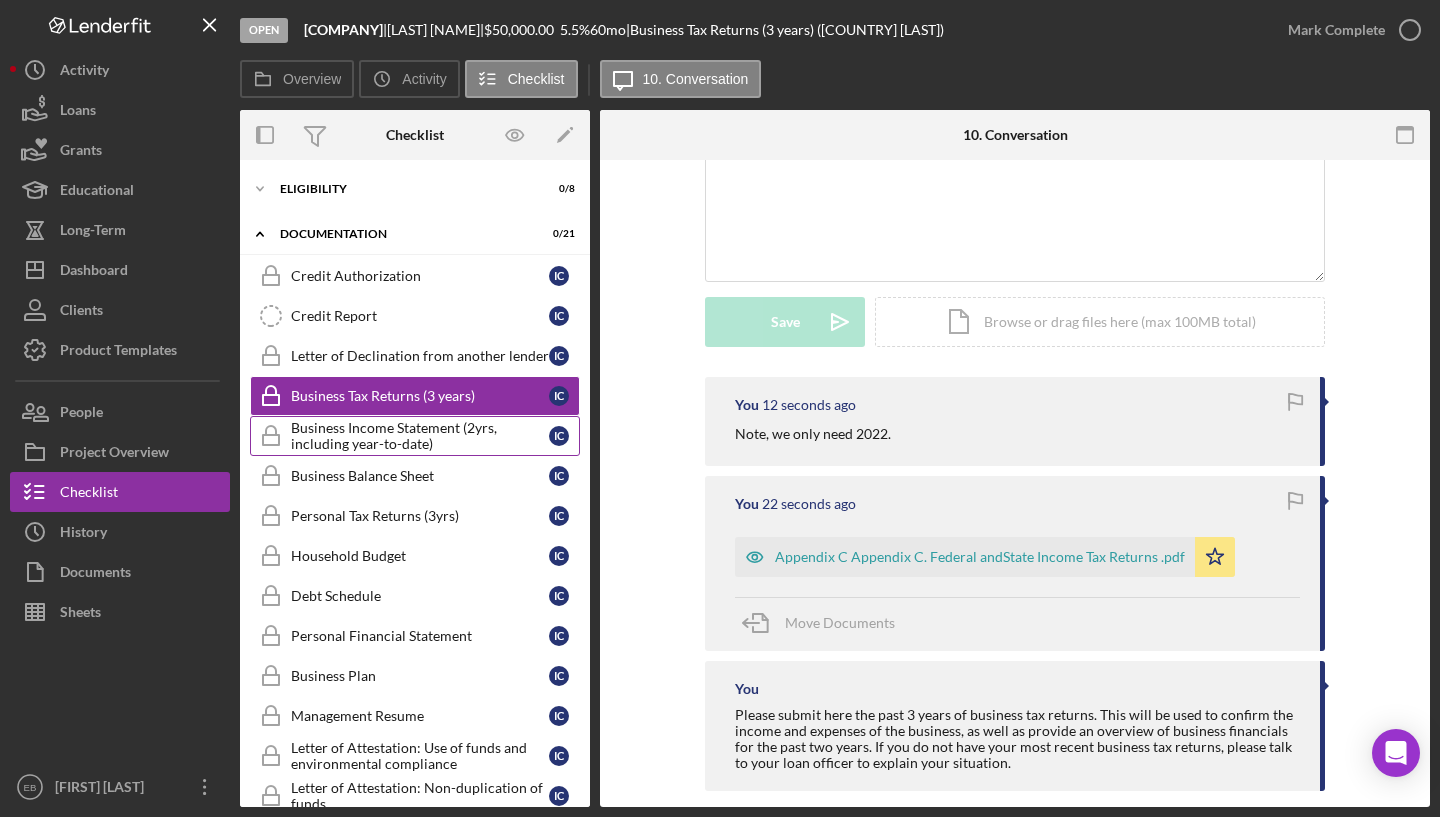 click on "Business Income Statement (2yrs, including year-to-date)" at bounding box center (420, 436) 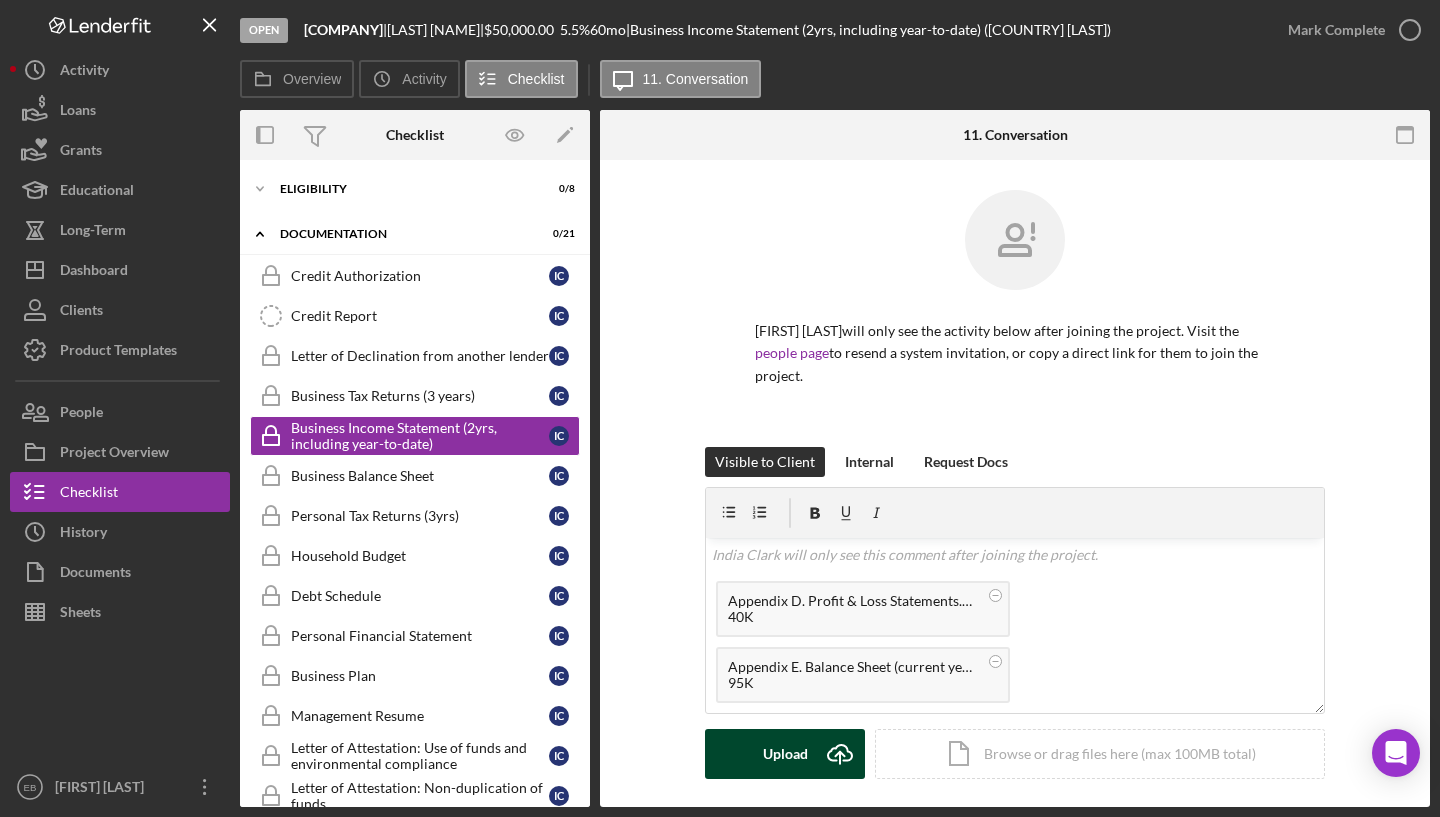 click on "Upload Icon/Upload" at bounding box center [785, 754] 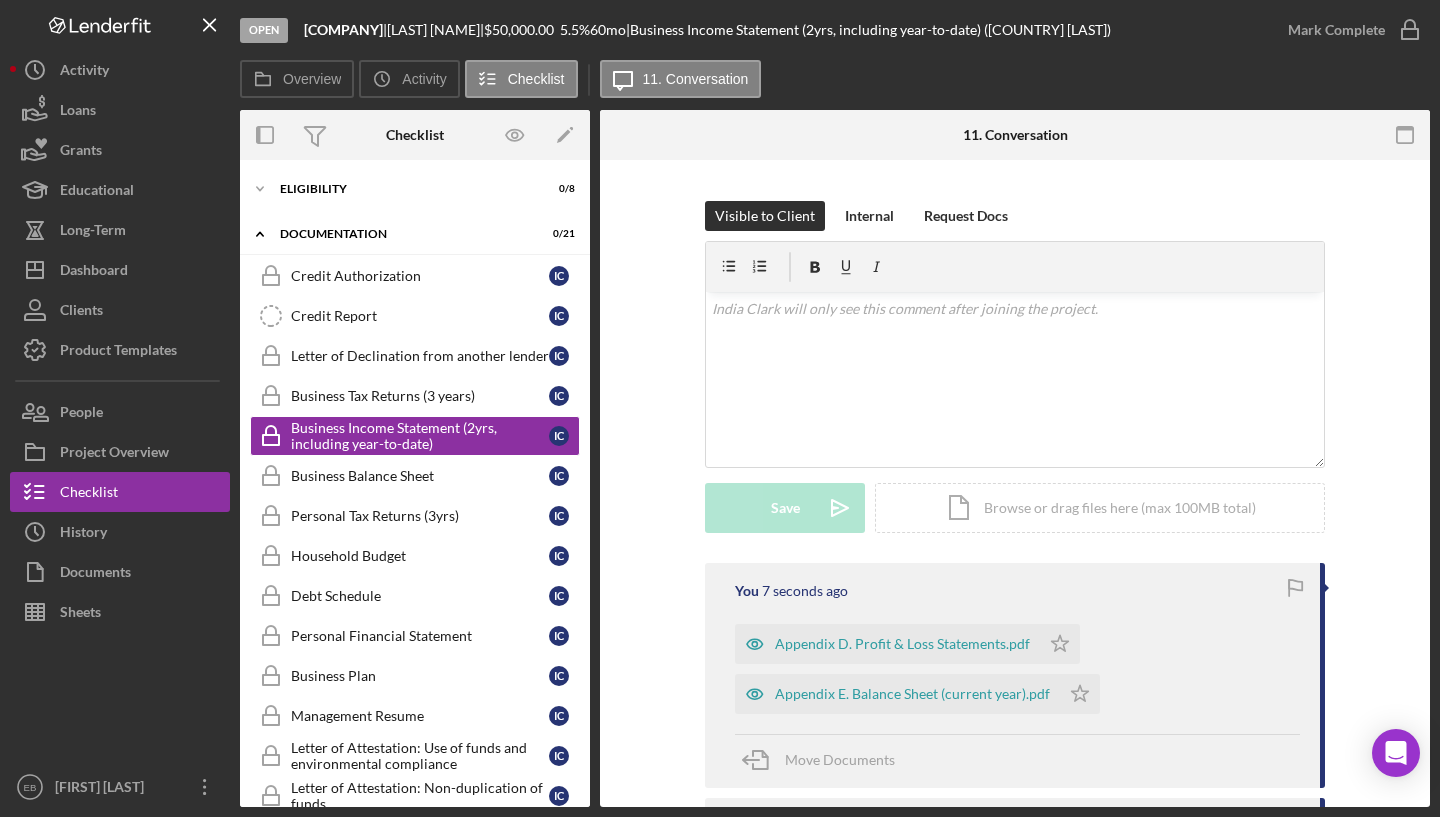 scroll, scrollTop: 368, scrollLeft: 0, axis: vertical 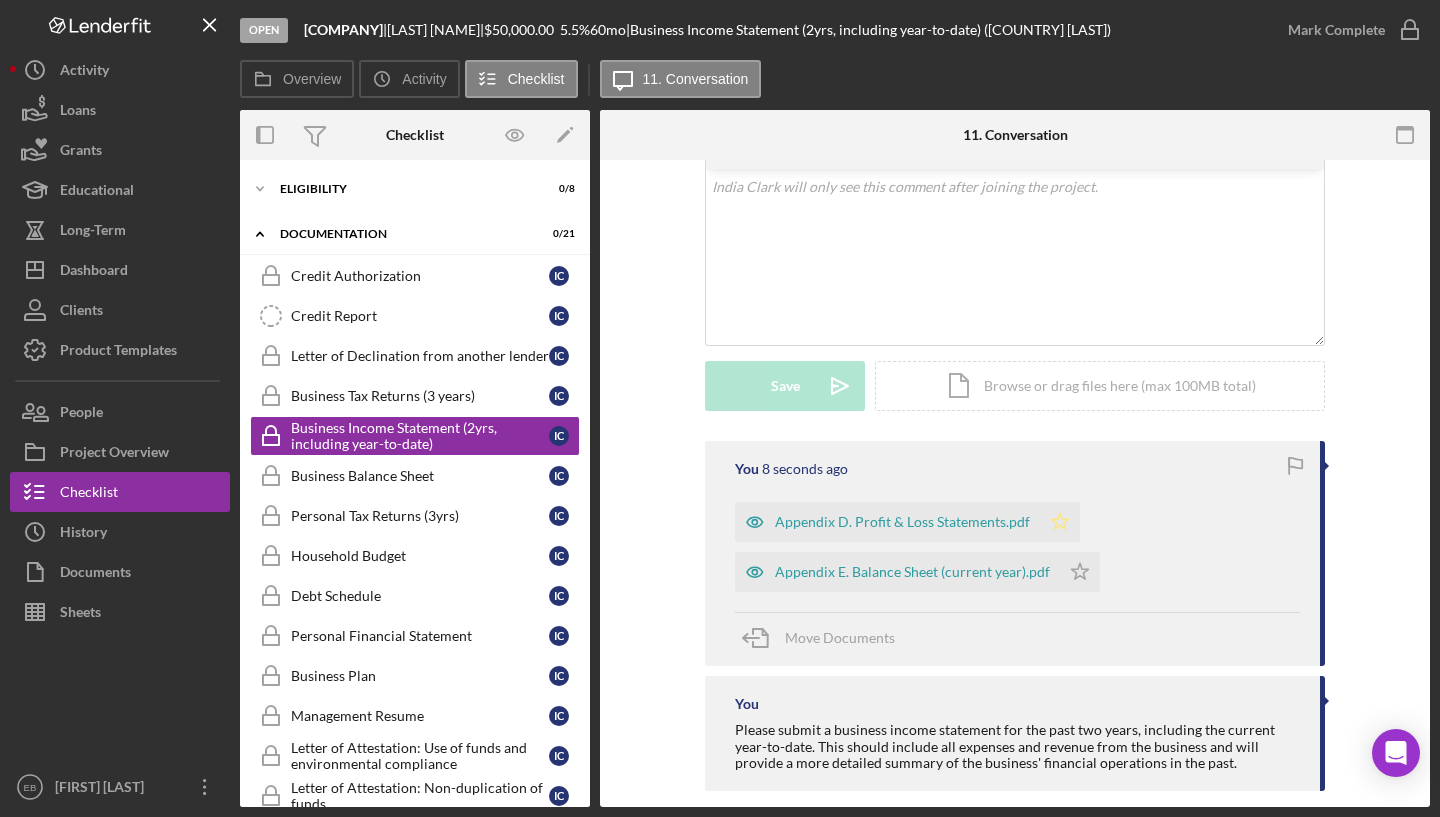 click 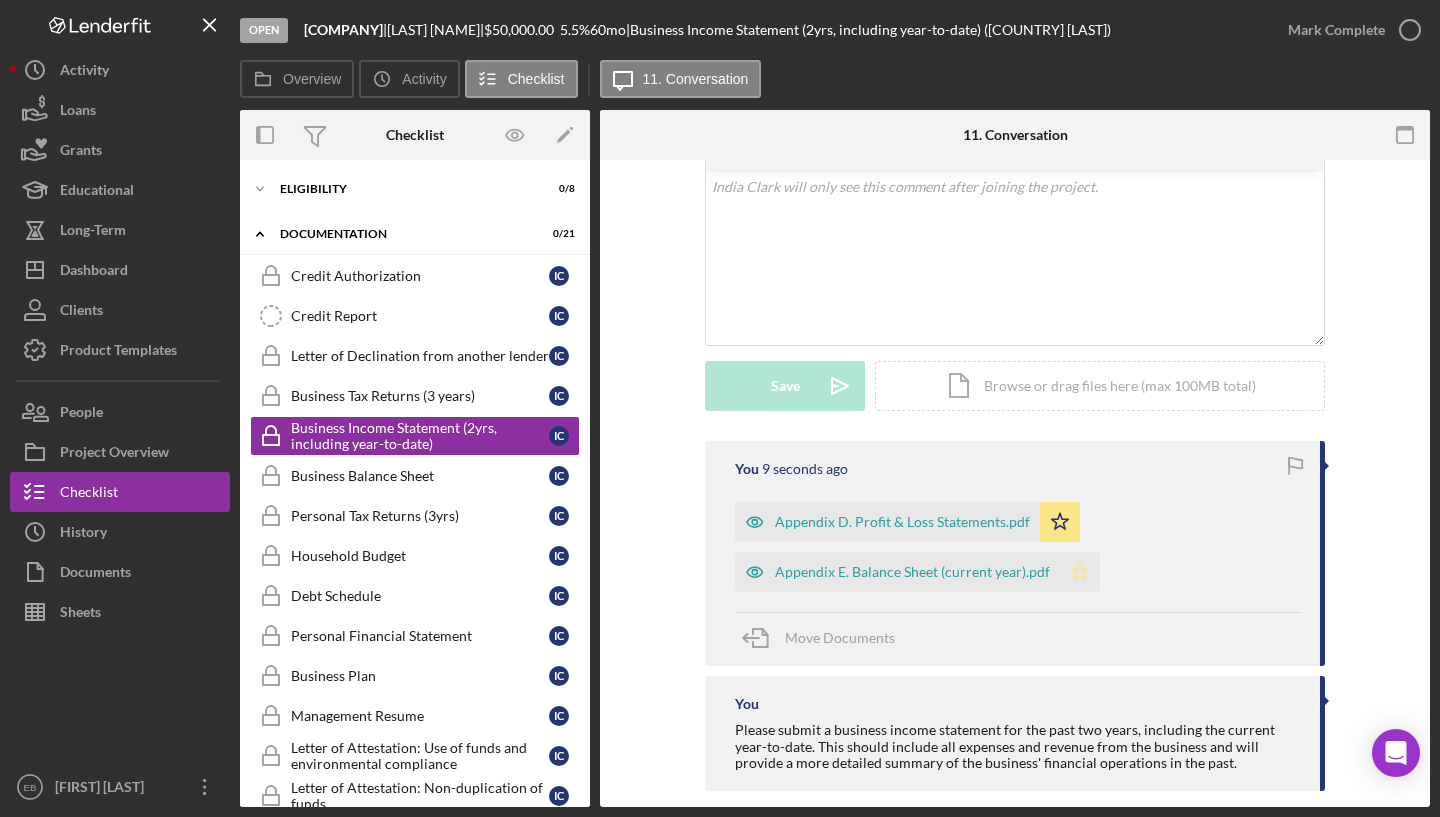 click on "Icon/Star" 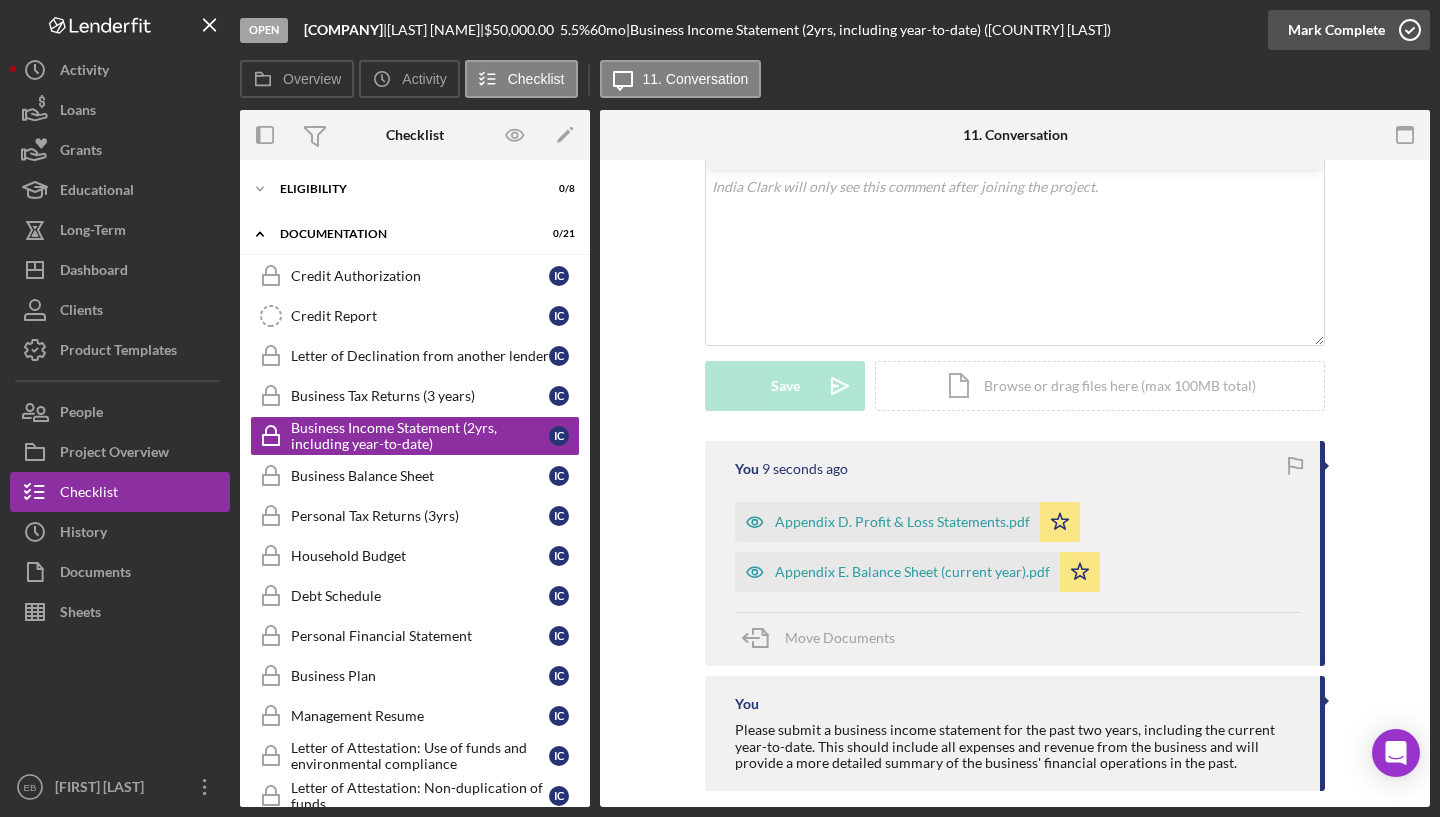 click 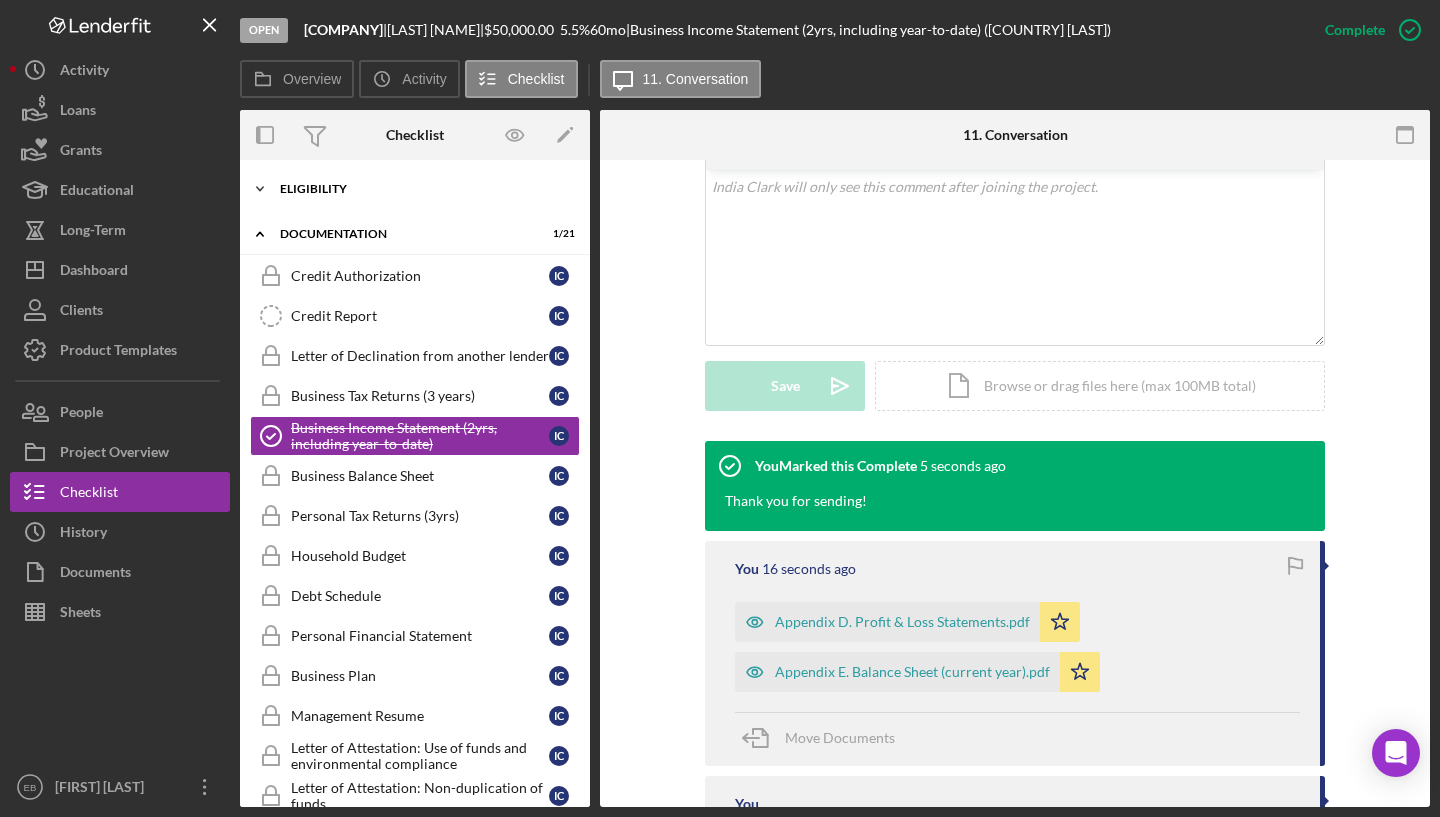 click on "Eligibility" at bounding box center [422, 189] 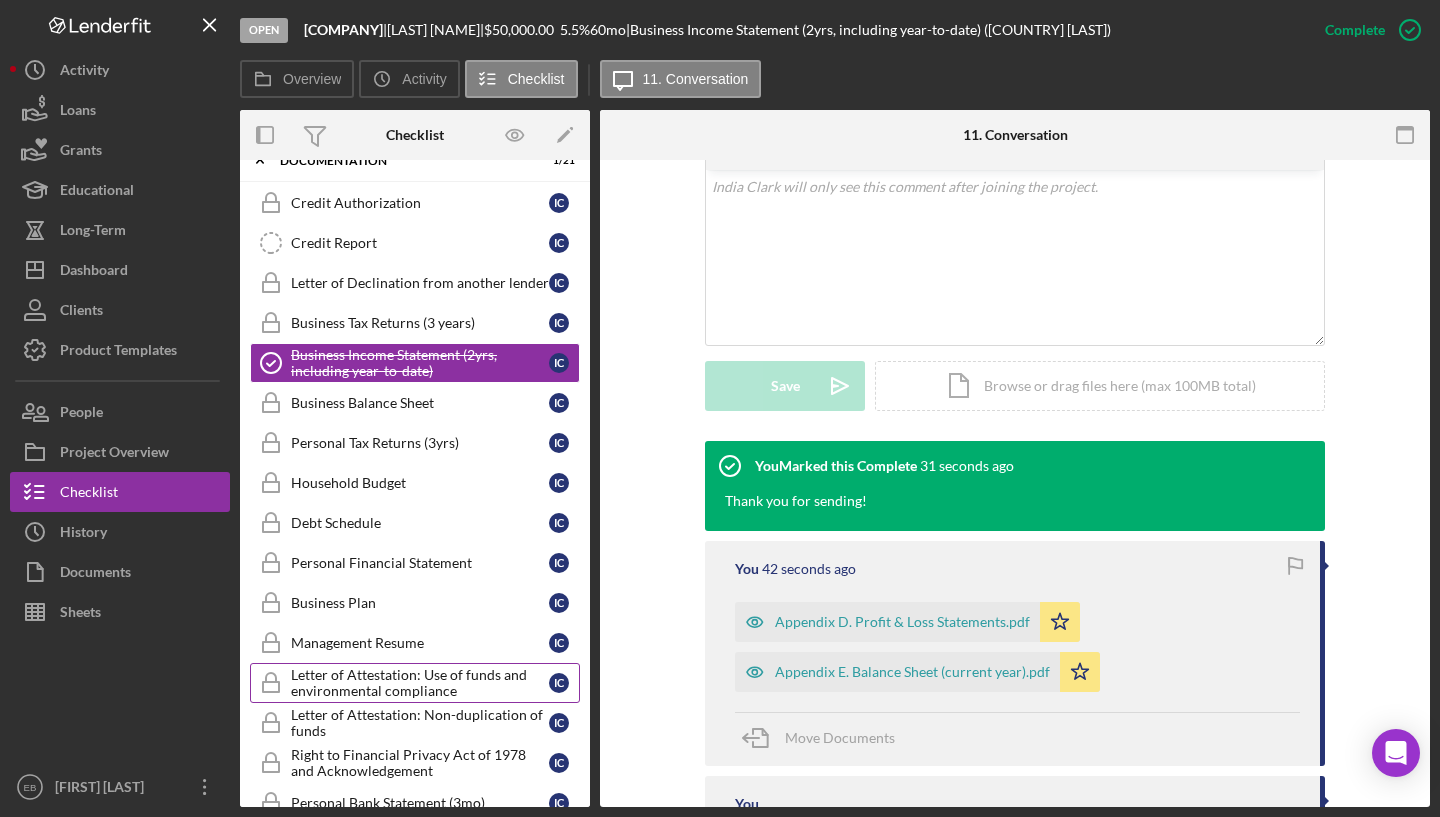 scroll, scrollTop: 454, scrollLeft: 0, axis: vertical 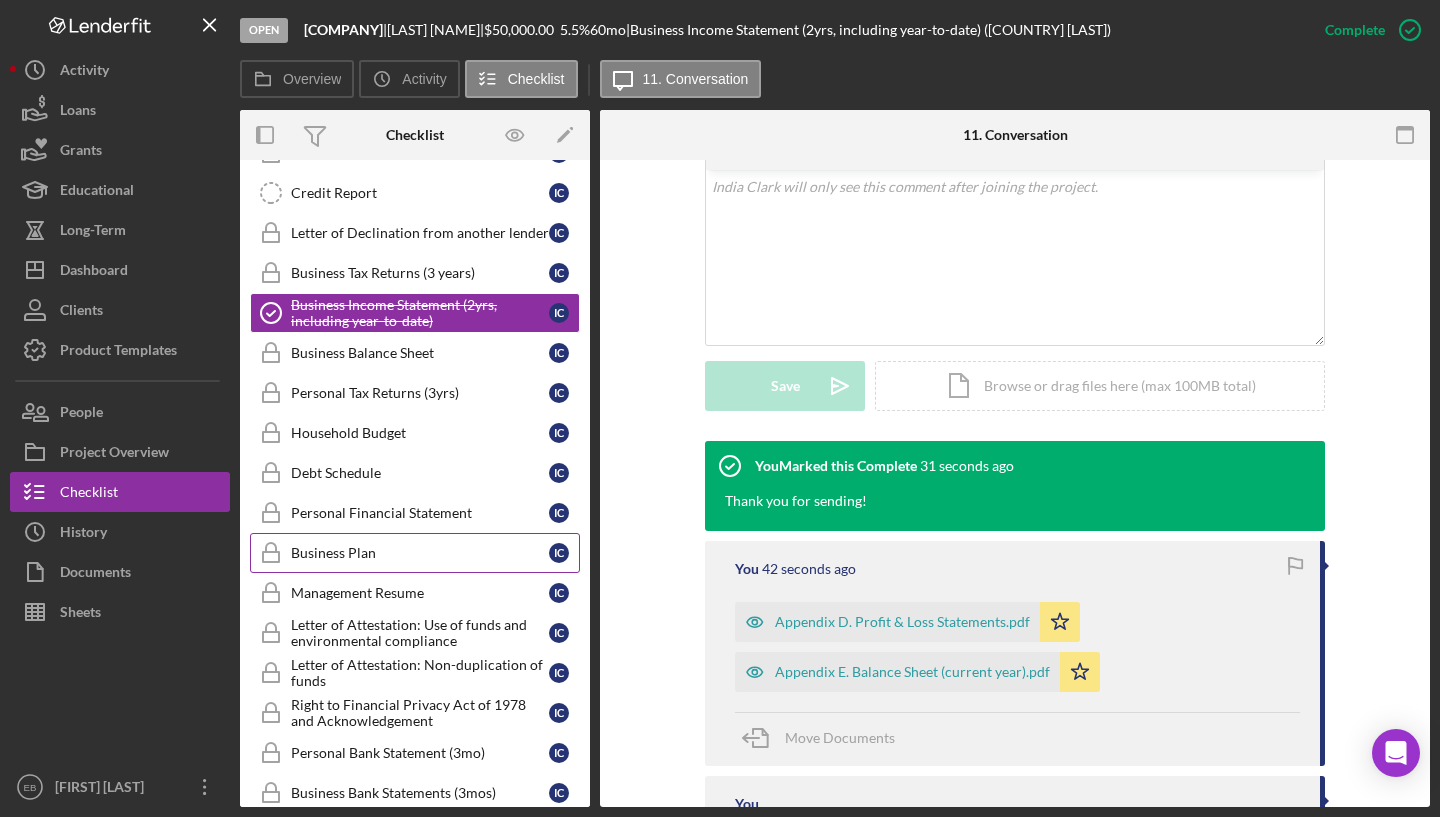 click on "Business Plan" at bounding box center (420, 553) 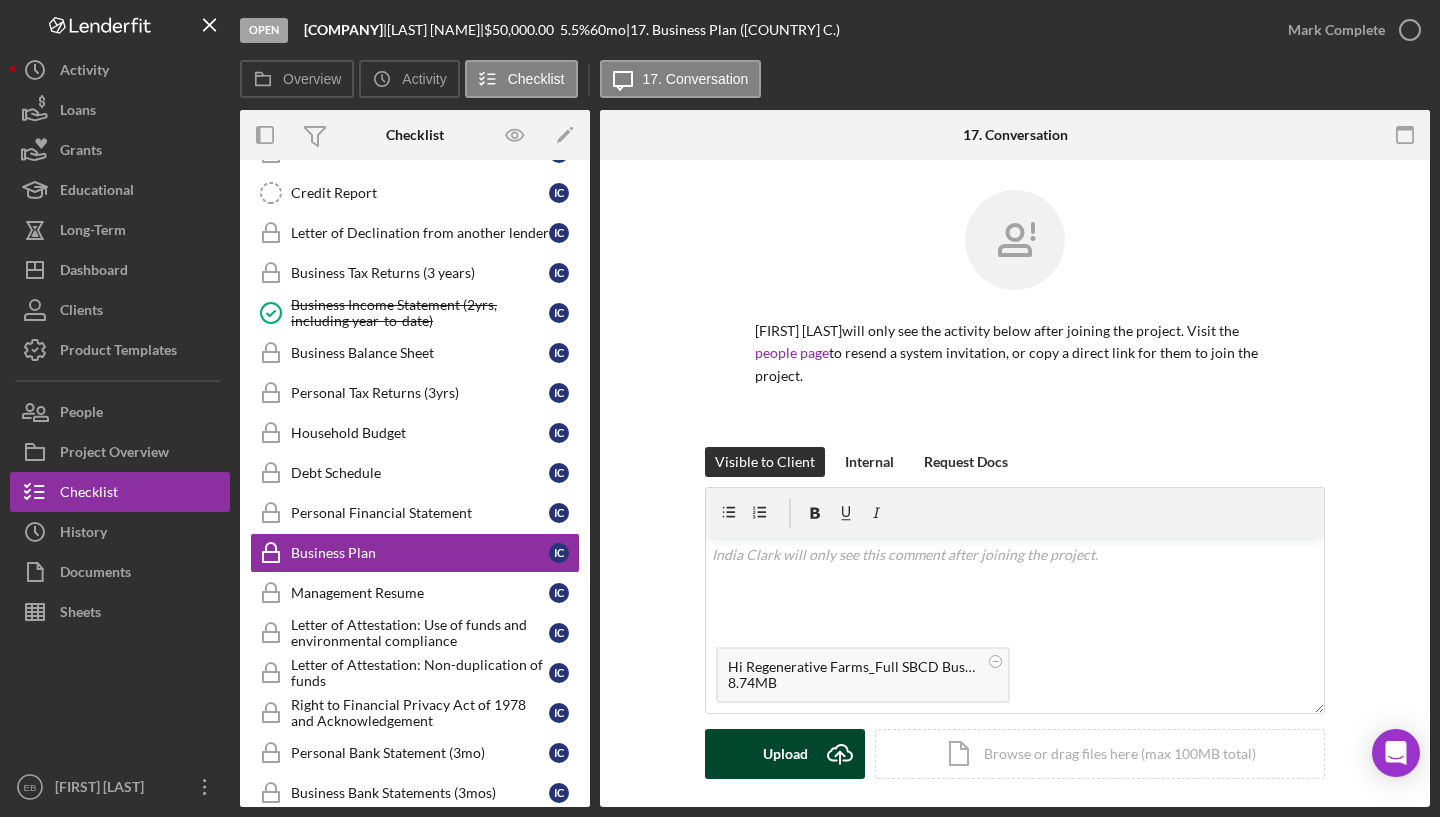 click on "Upload" at bounding box center [785, 754] 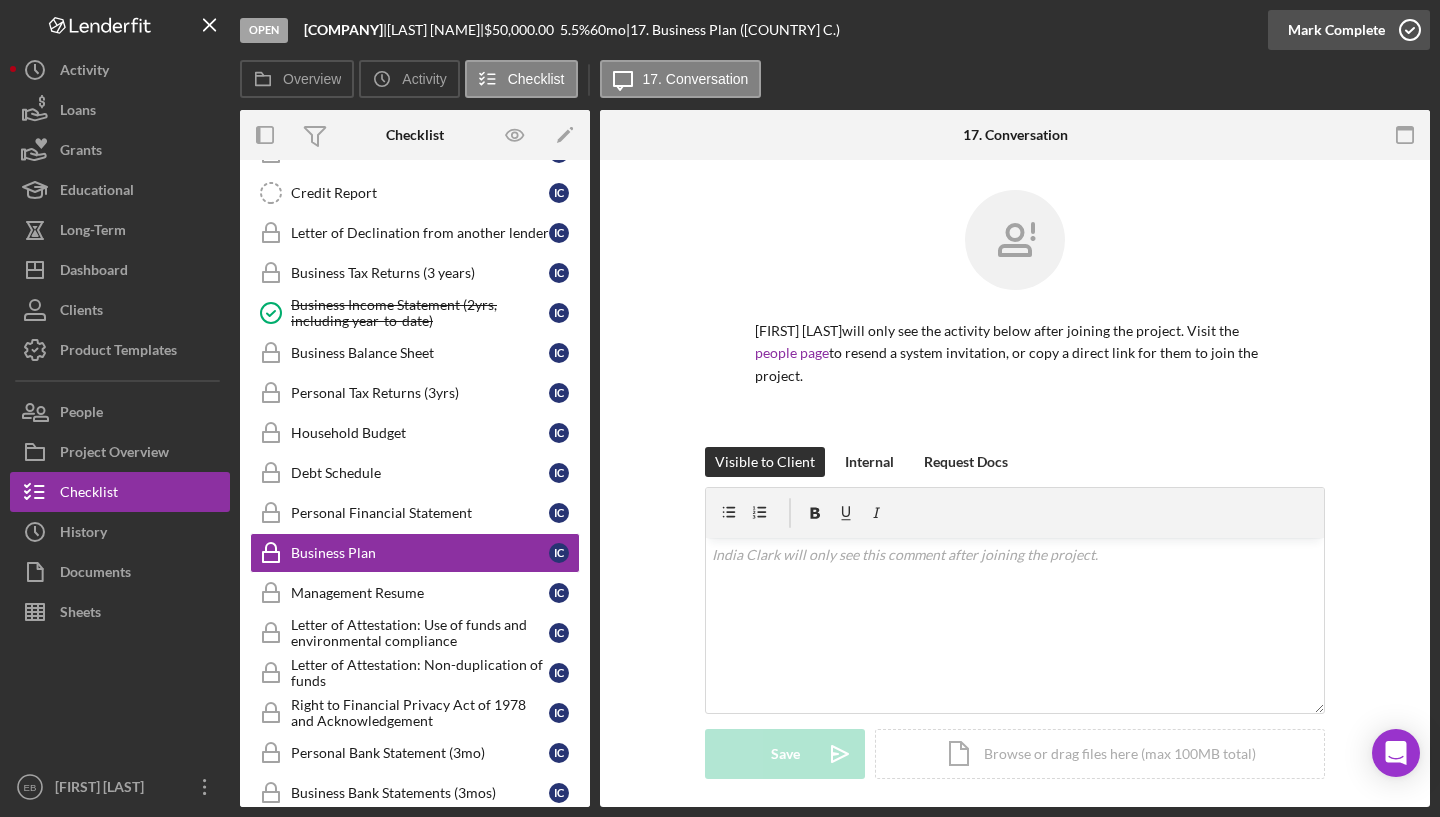 click 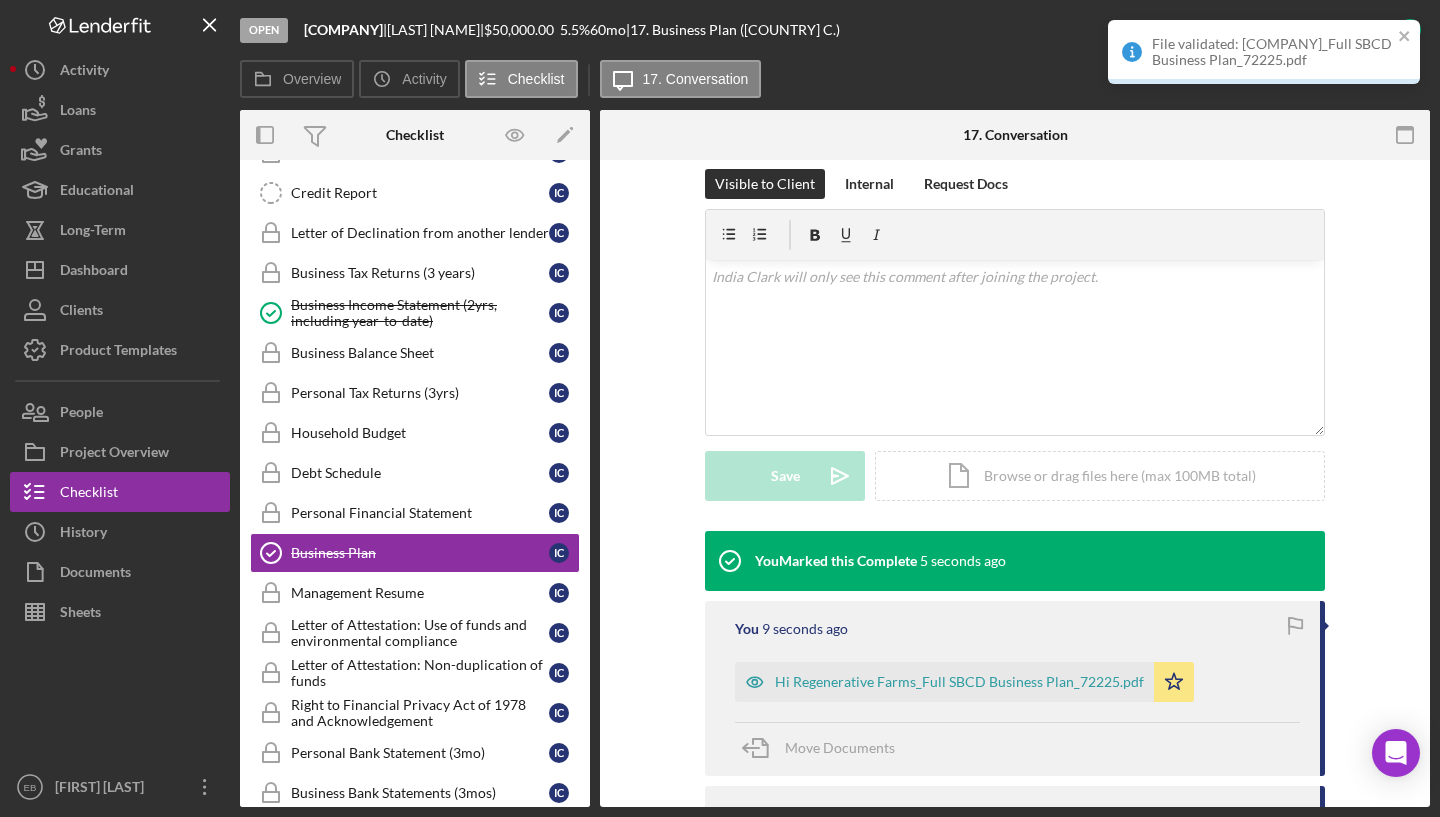 scroll, scrollTop: 149, scrollLeft: 0, axis: vertical 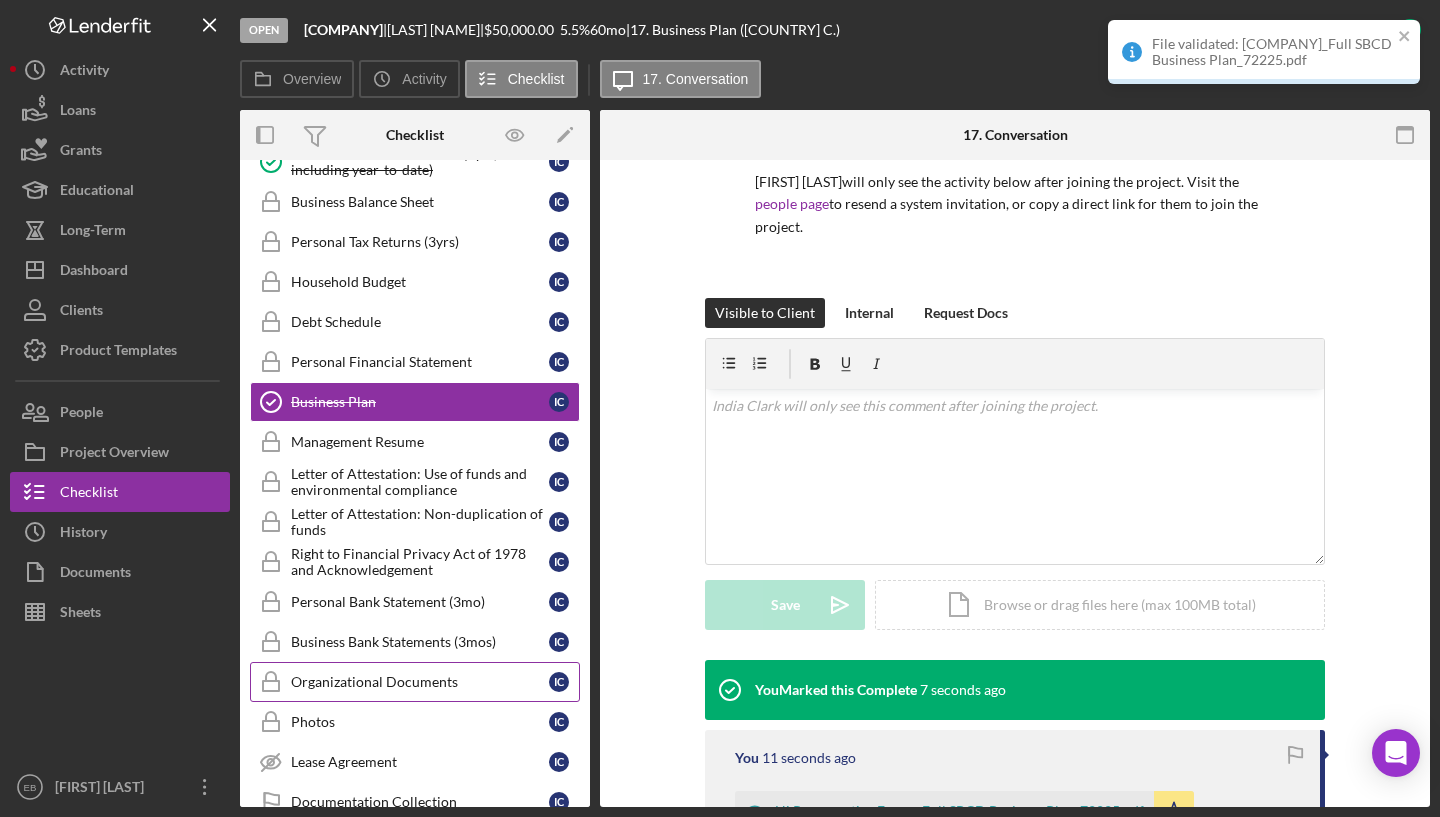 click on "Organizational Documents Organizational Documents I C" at bounding box center [415, 682] 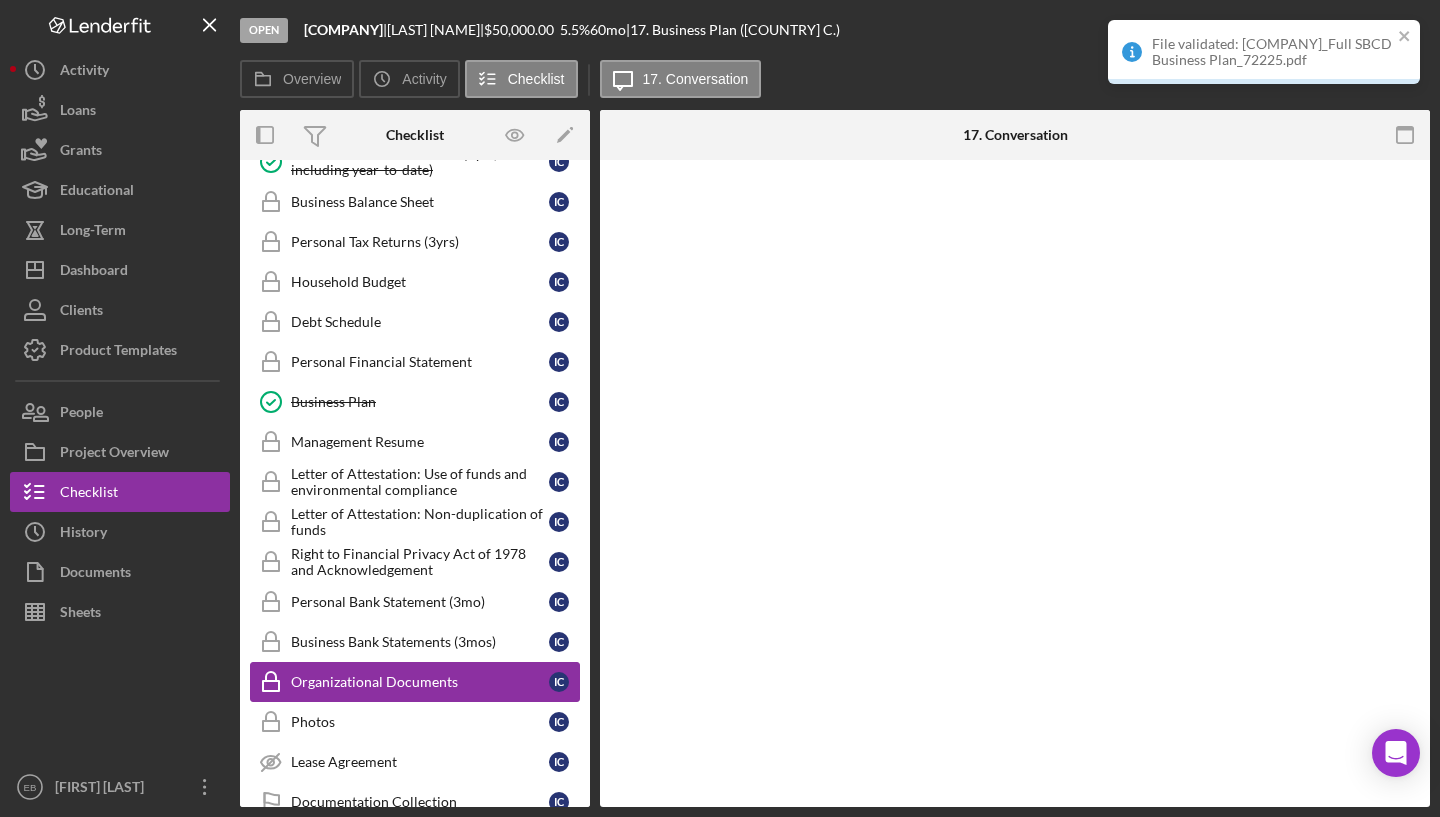 scroll, scrollTop: 0, scrollLeft: 0, axis: both 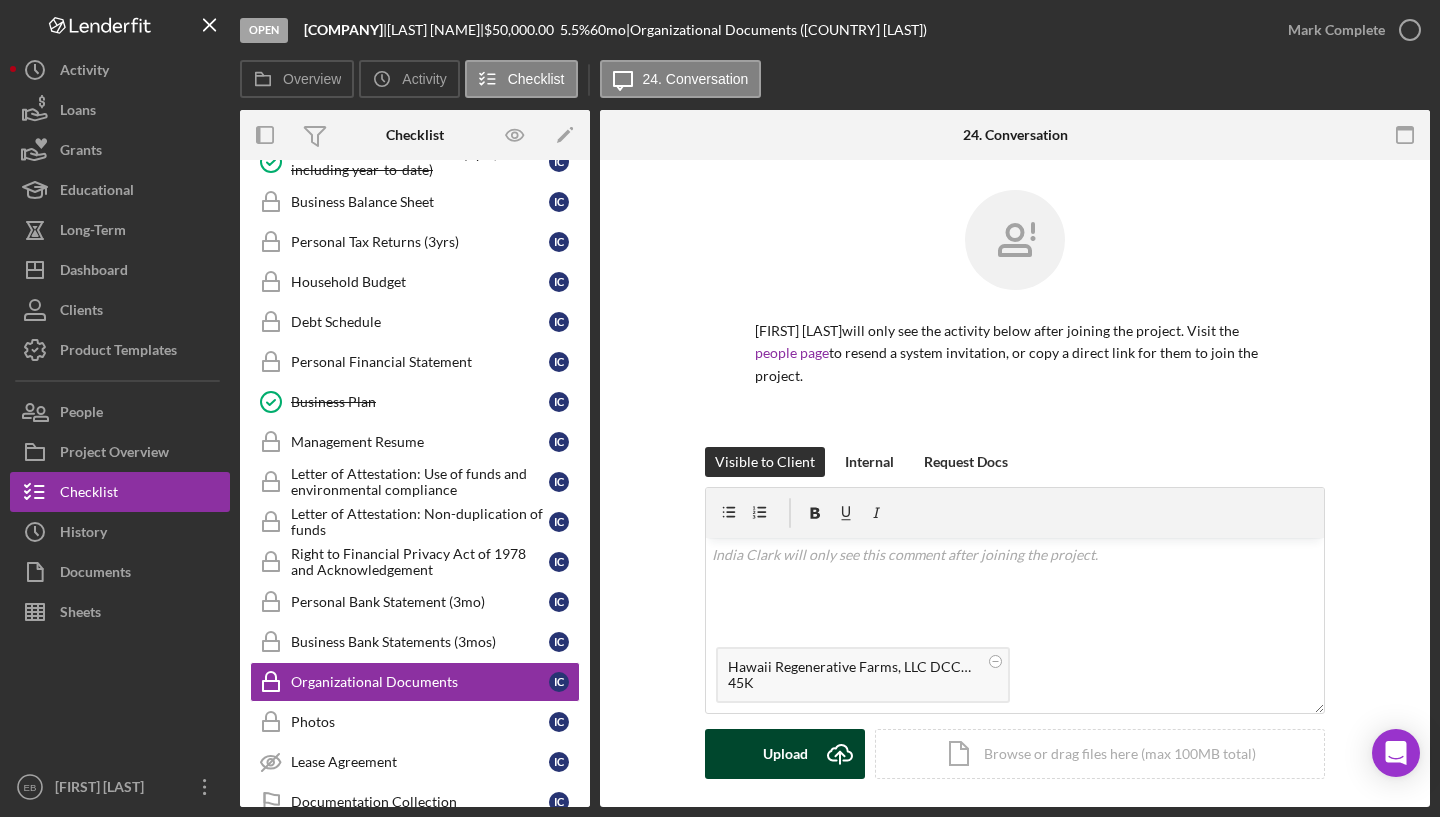 click on "Upload Icon/Upload" at bounding box center (785, 754) 